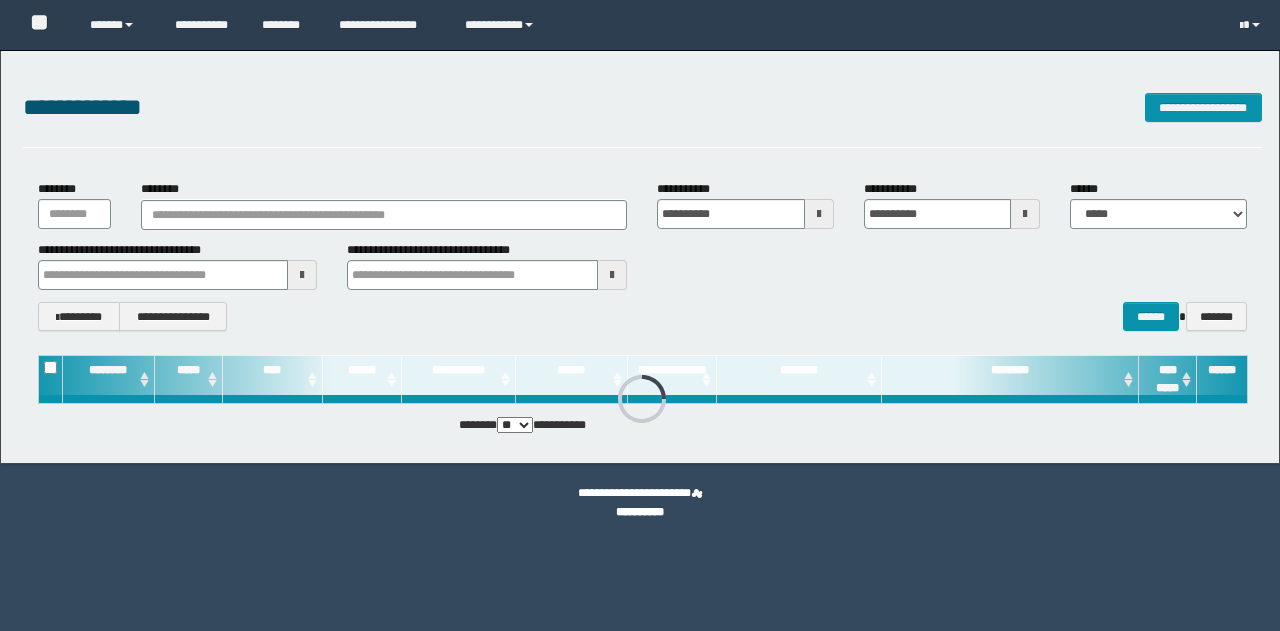 scroll, scrollTop: 0, scrollLeft: 0, axis: both 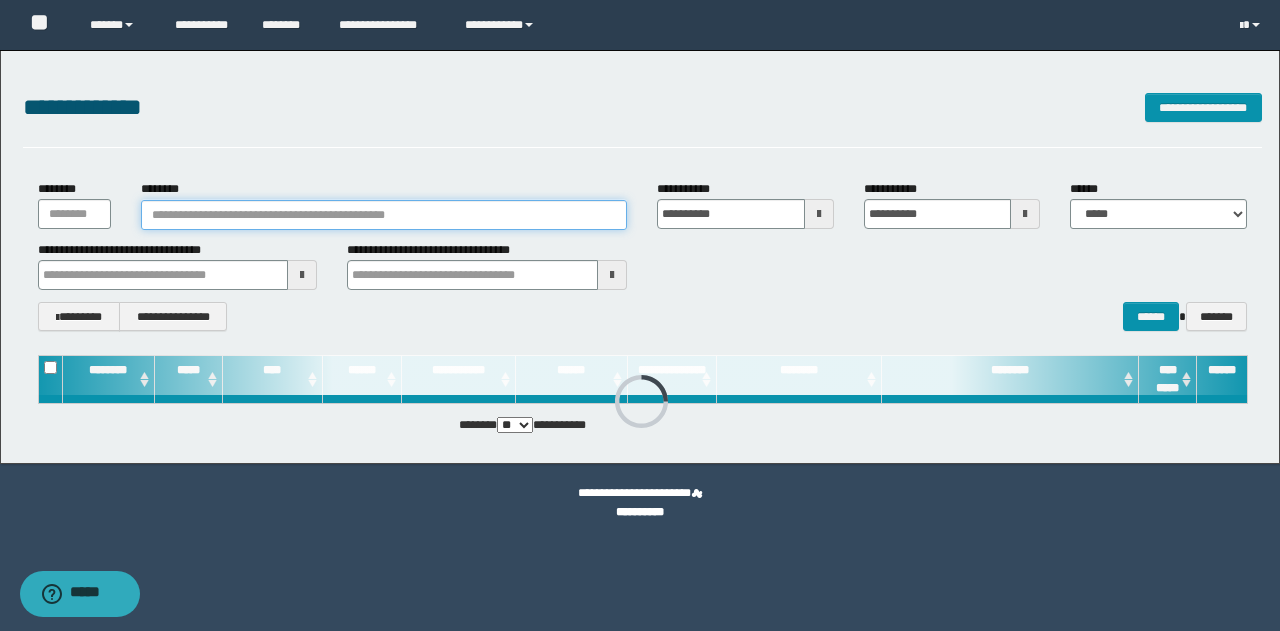 click on "********" at bounding box center (384, 215) 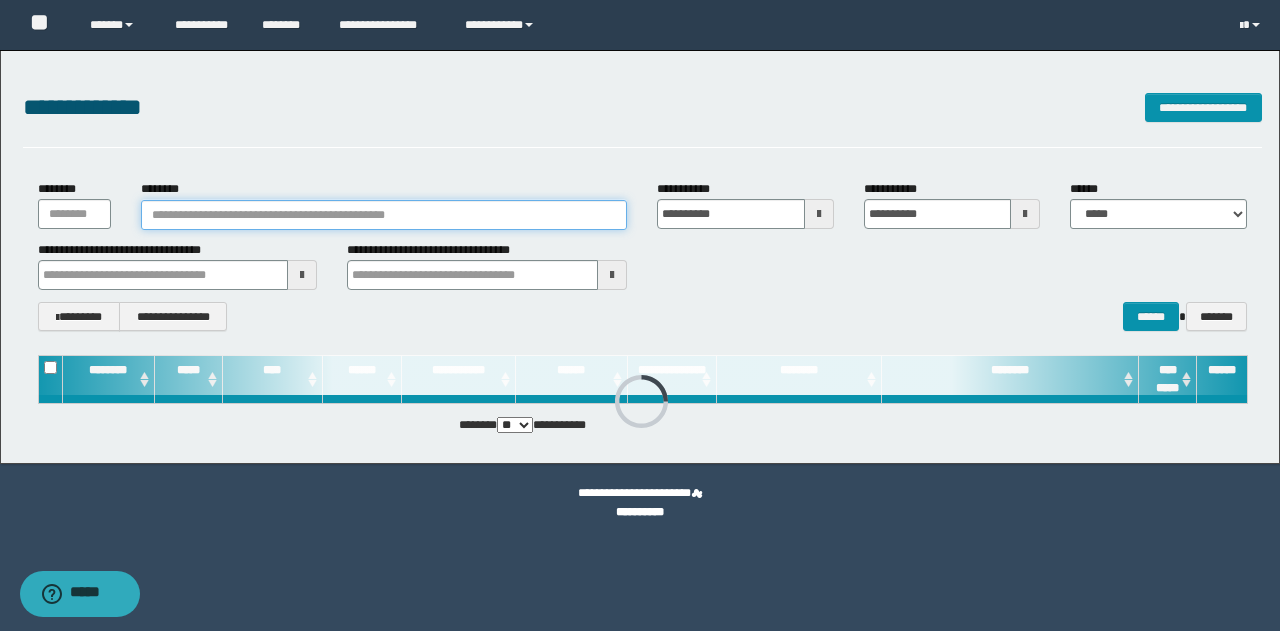 paste on "**********" 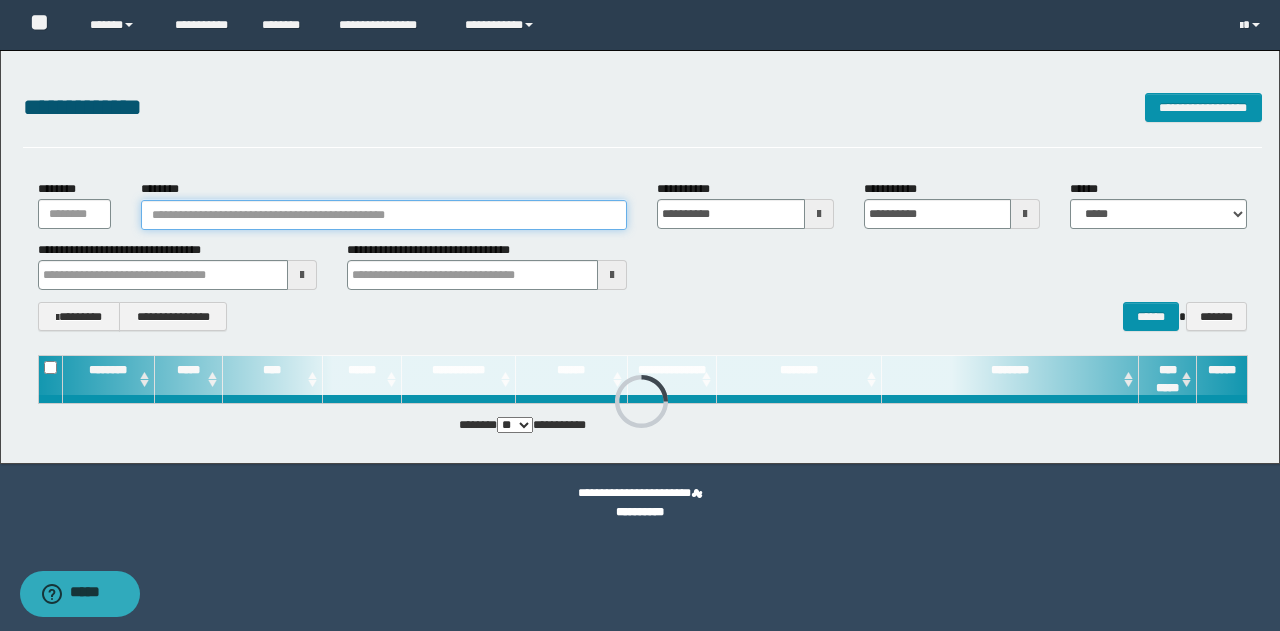 type on "**********" 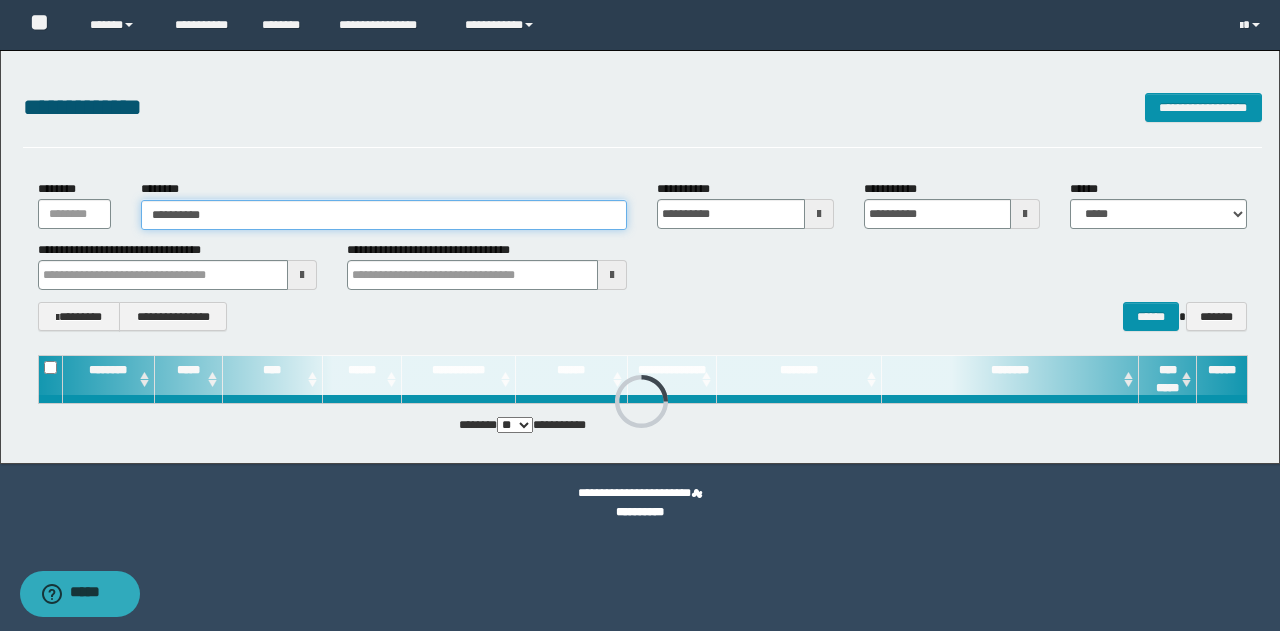 type on "**********" 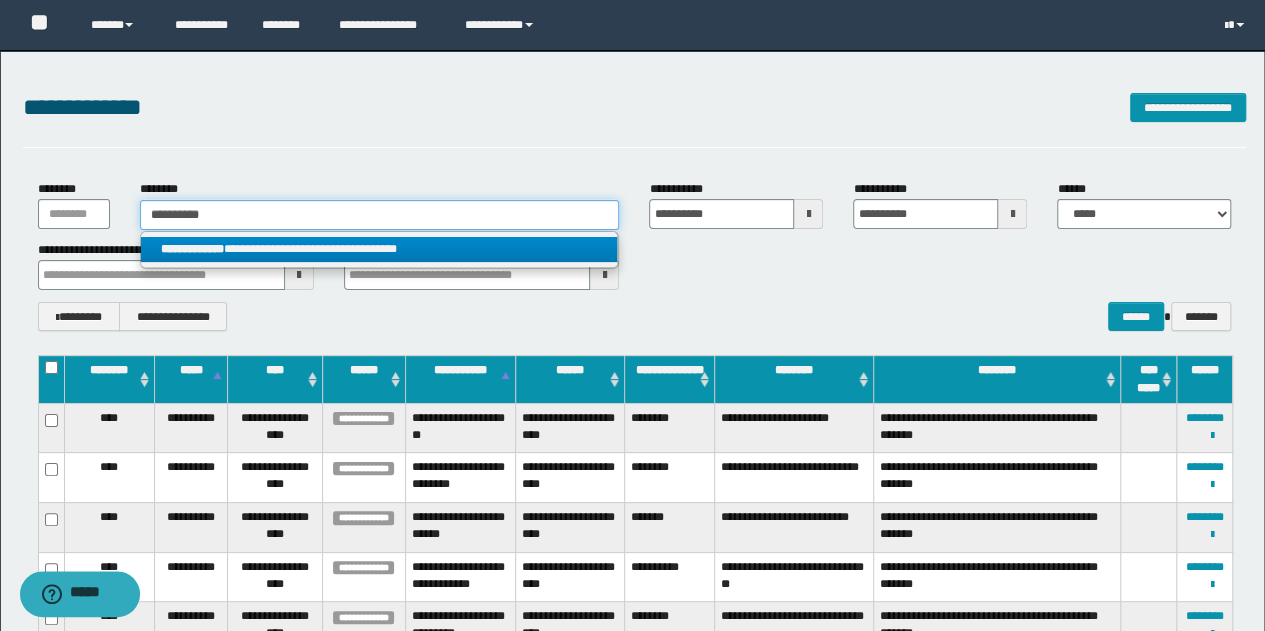 type on "**********" 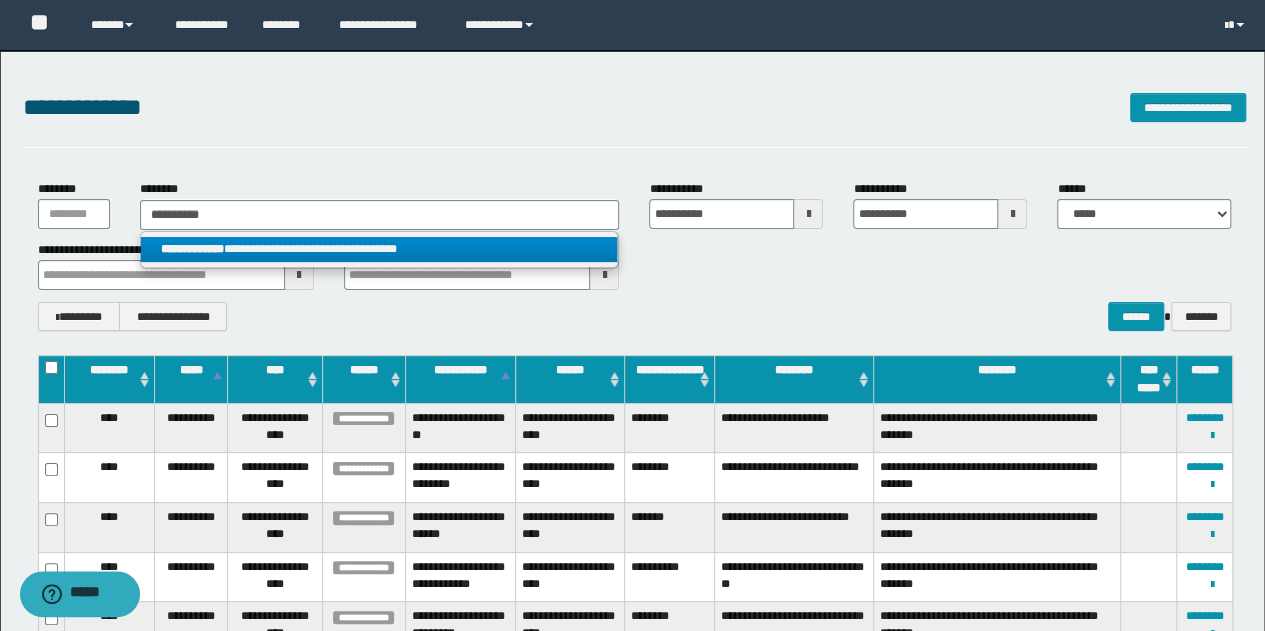 click on "**********" at bounding box center [379, 249] 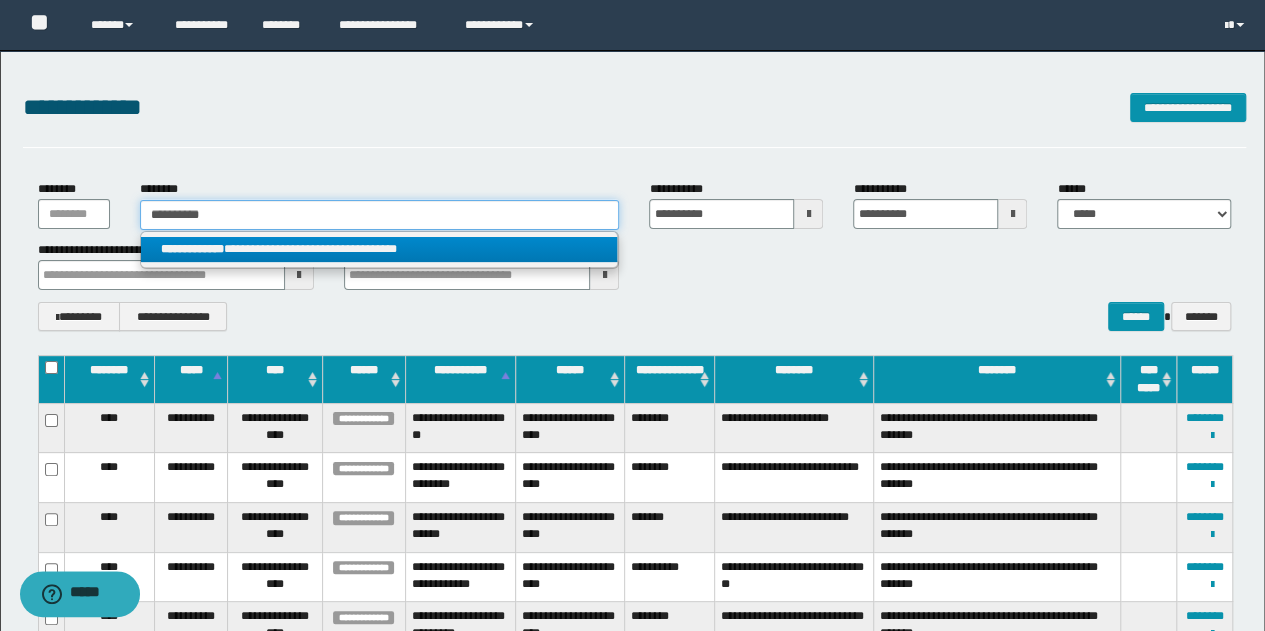 type 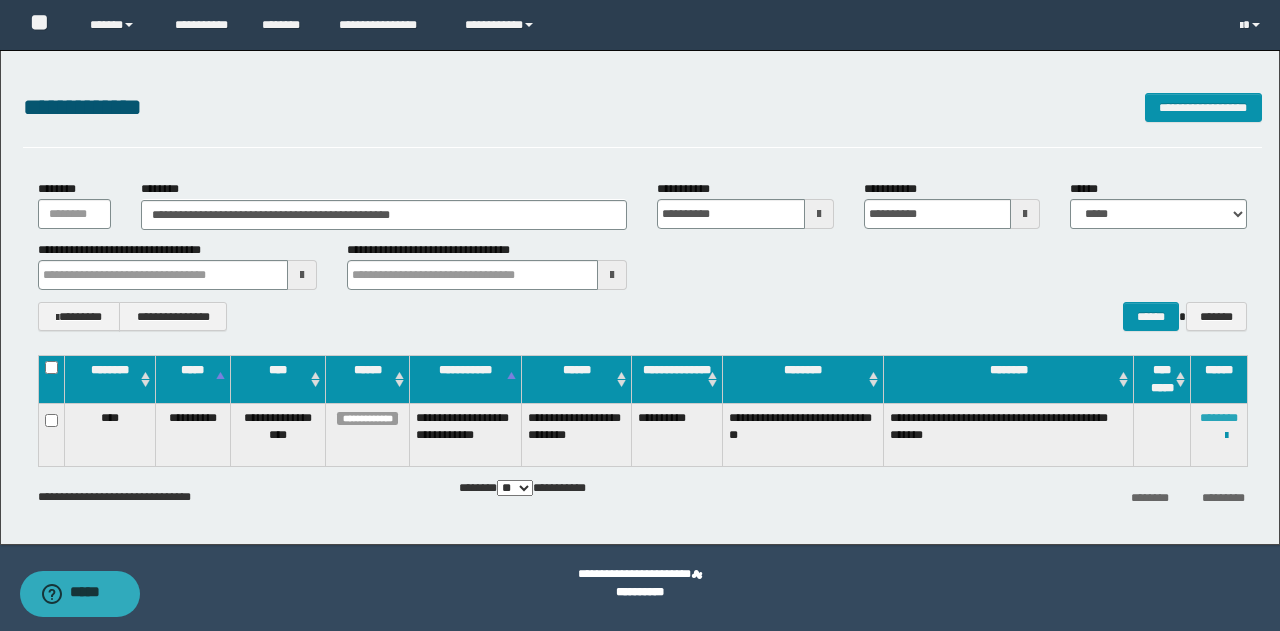 click on "********" at bounding box center [1219, 418] 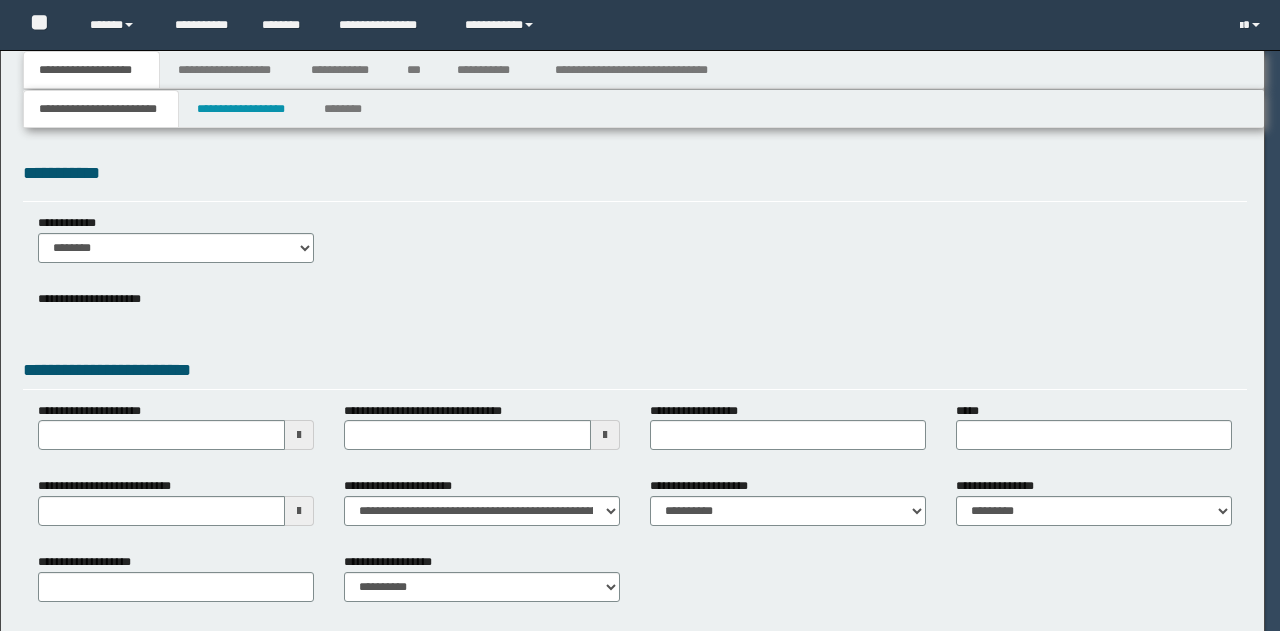 scroll, scrollTop: 0, scrollLeft: 0, axis: both 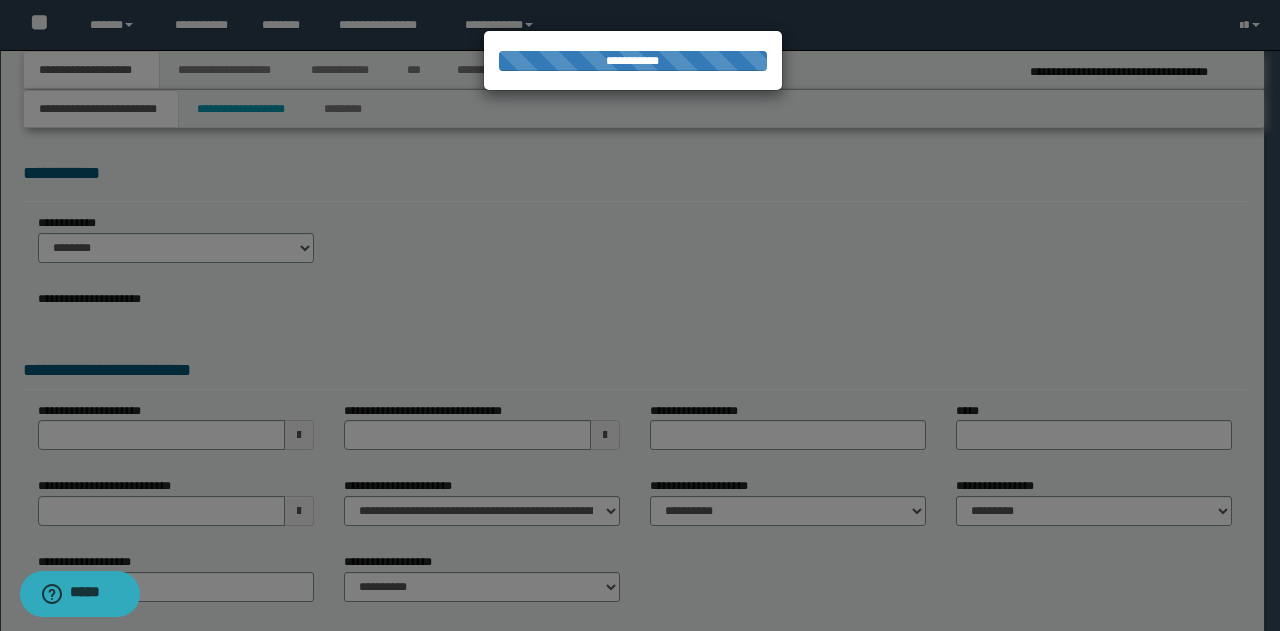 type on "**********" 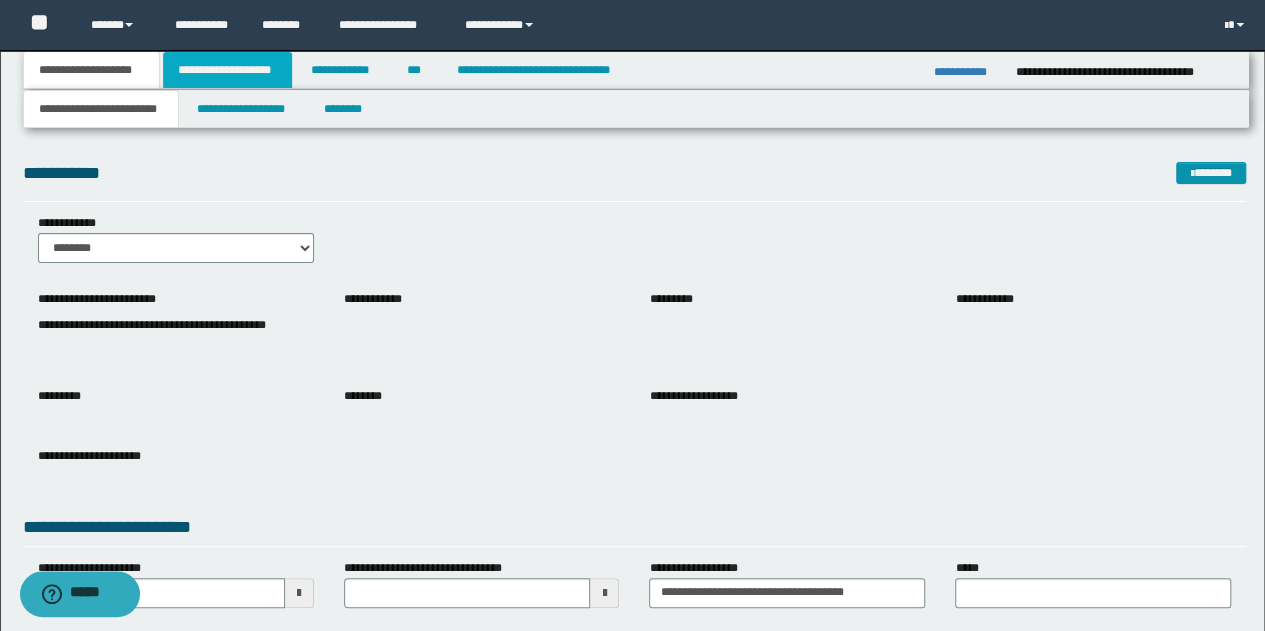 click on "**********" at bounding box center (227, 70) 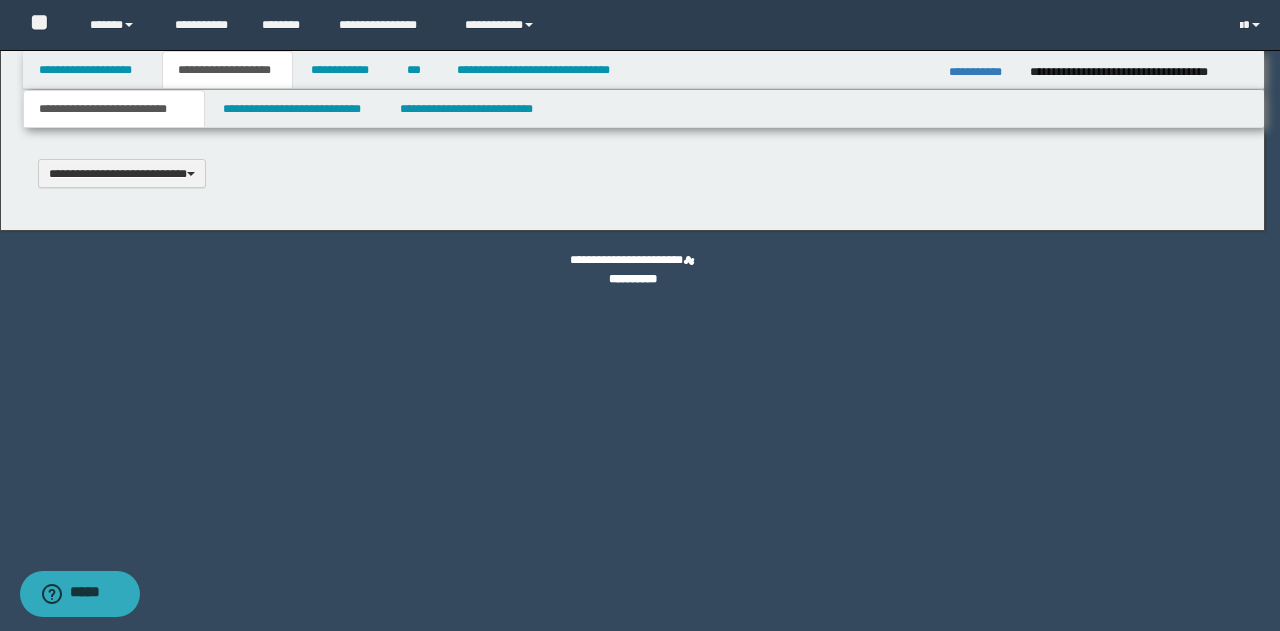 type 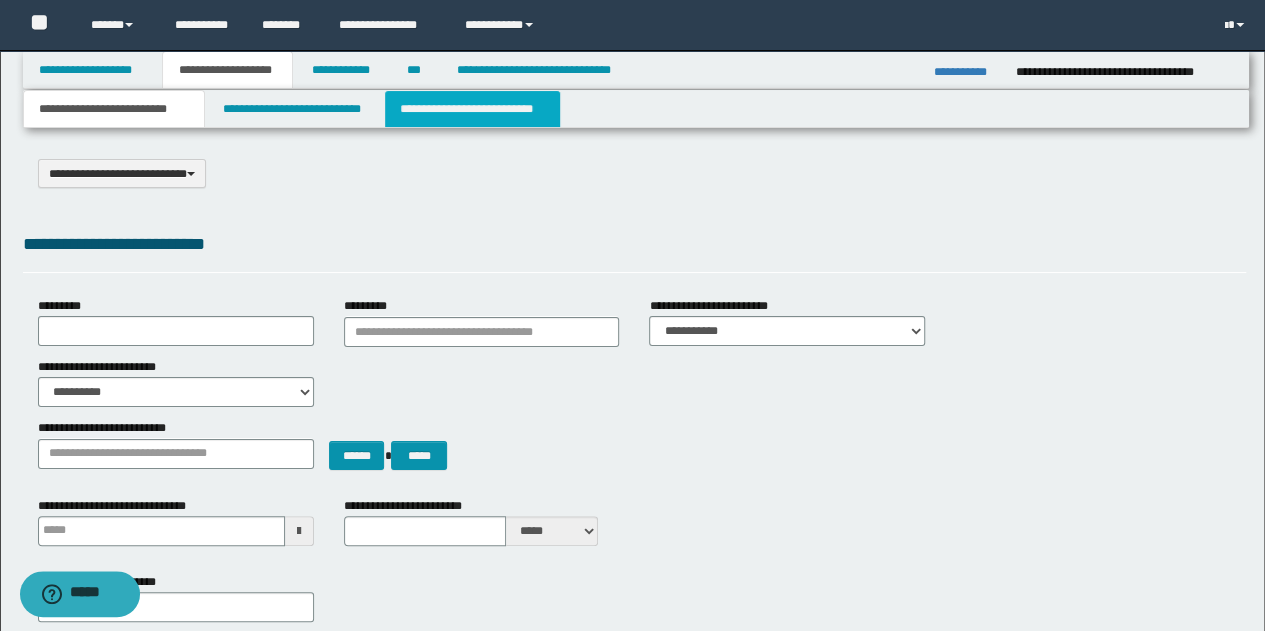 click on "**********" at bounding box center (472, 109) 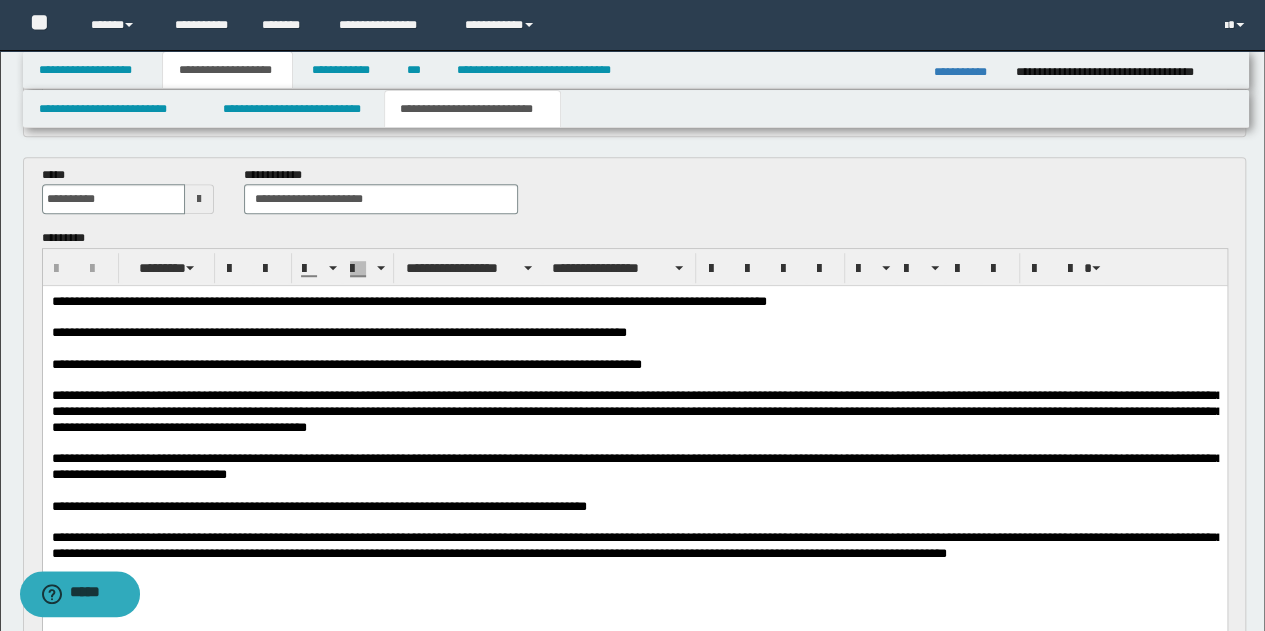 scroll, scrollTop: 600, scrollLeft: 0, axis: vertical 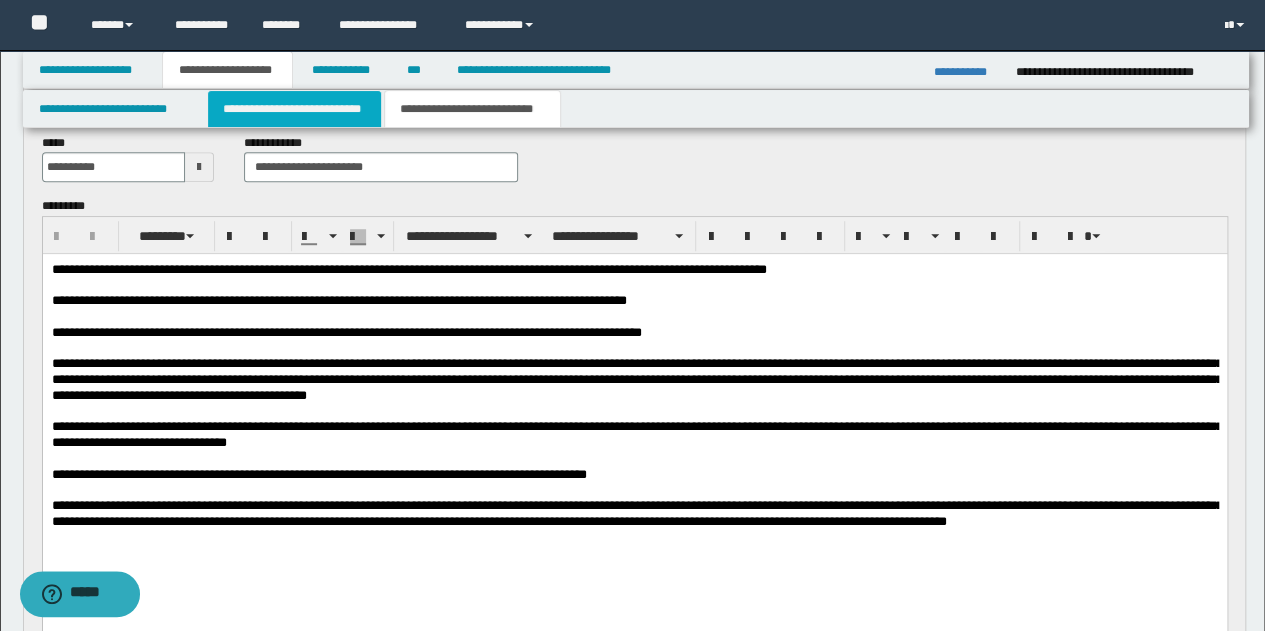 click on "**********" at bounding box center [294, 109] 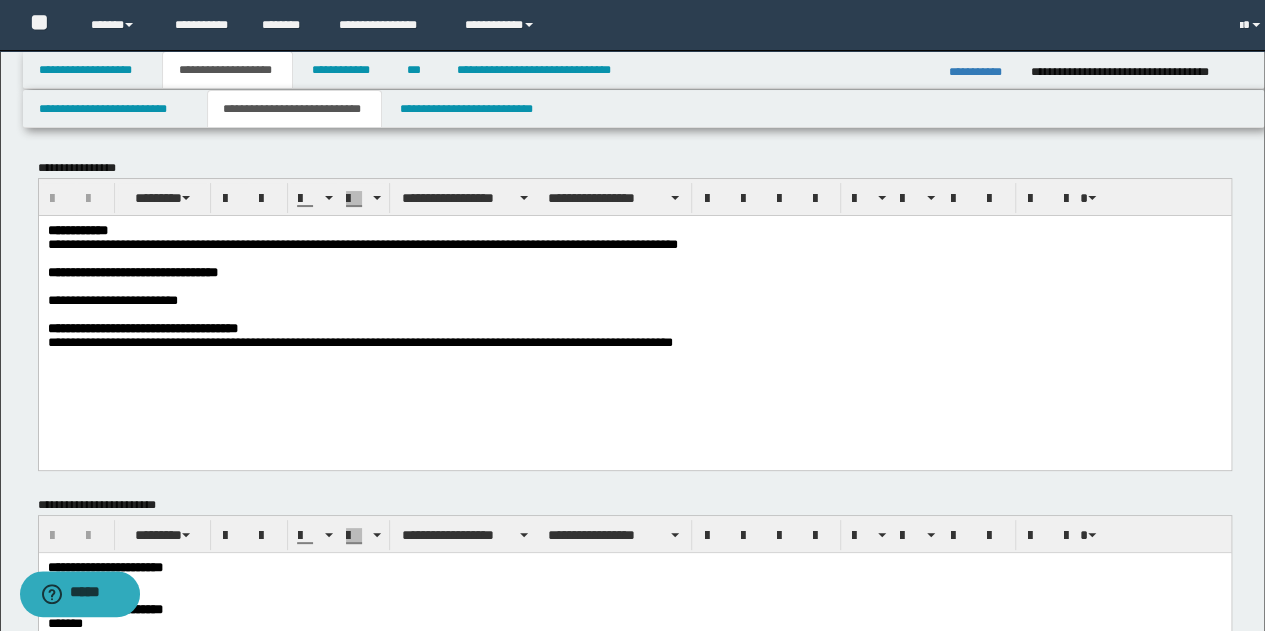 scroll, scrollTop: 0, scrollLeft: 0, axis: both 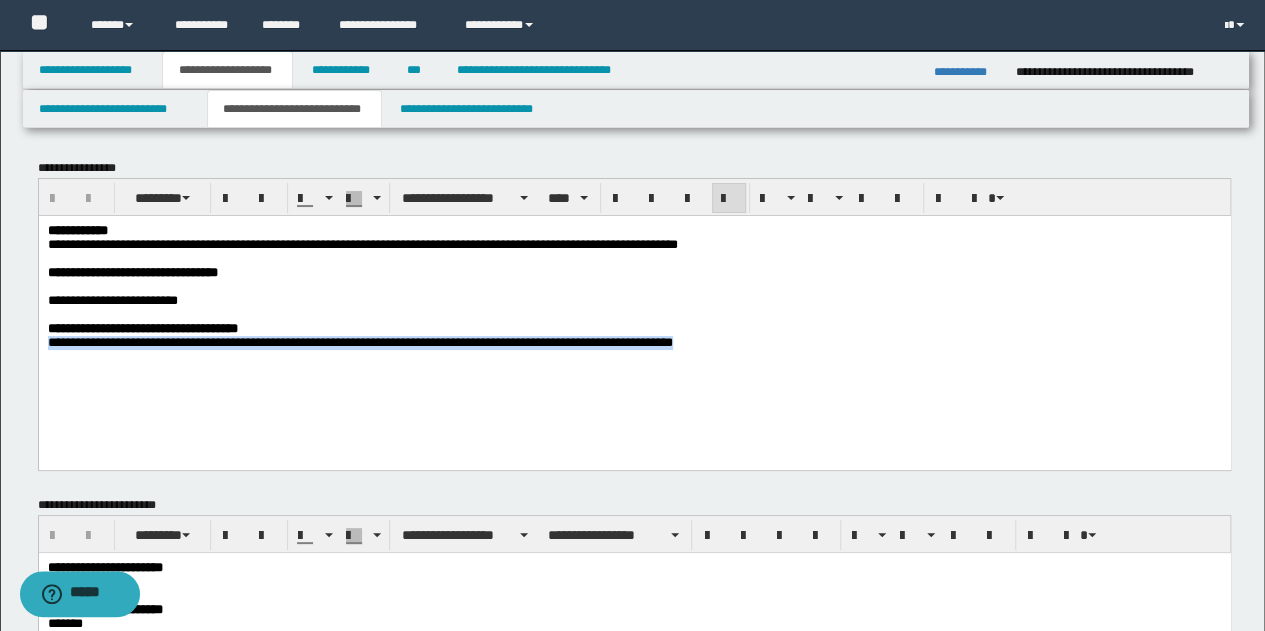 drag, startPoint x: 46, startPoint y: 354, endPoint x: 764, endPoint y: 353, distance: 718.0007 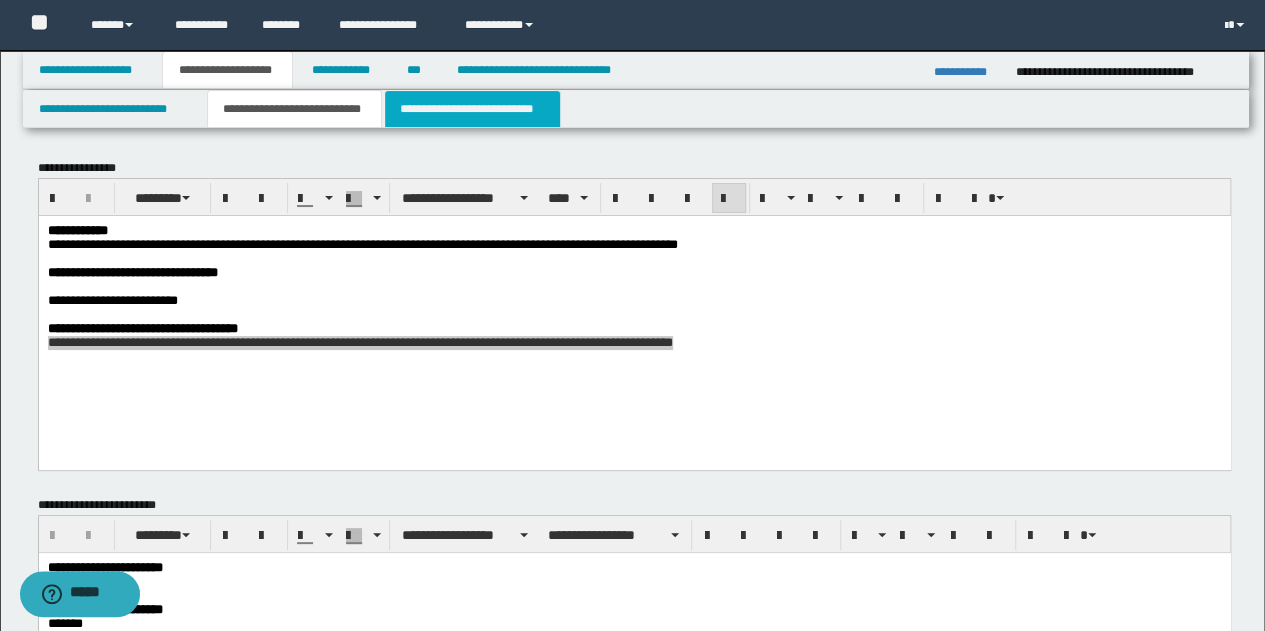click on "**********" at bounding box center (472, 109) 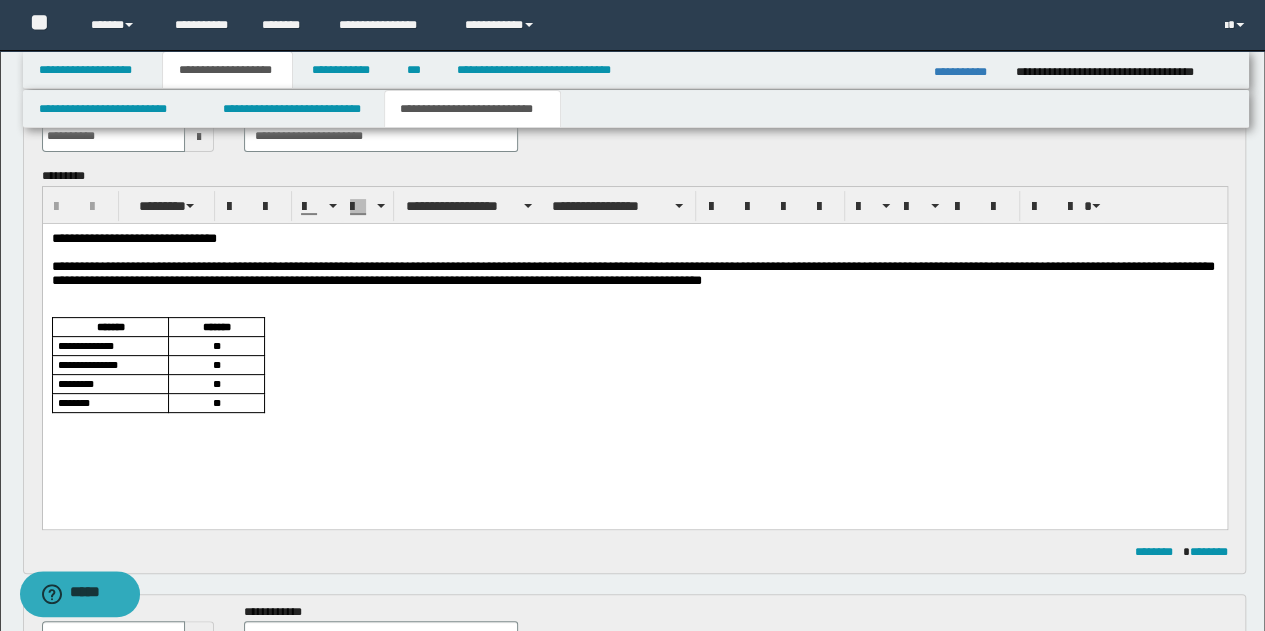 scroll, scrollTop: 100, scrollLeft: 0, axis: vertical 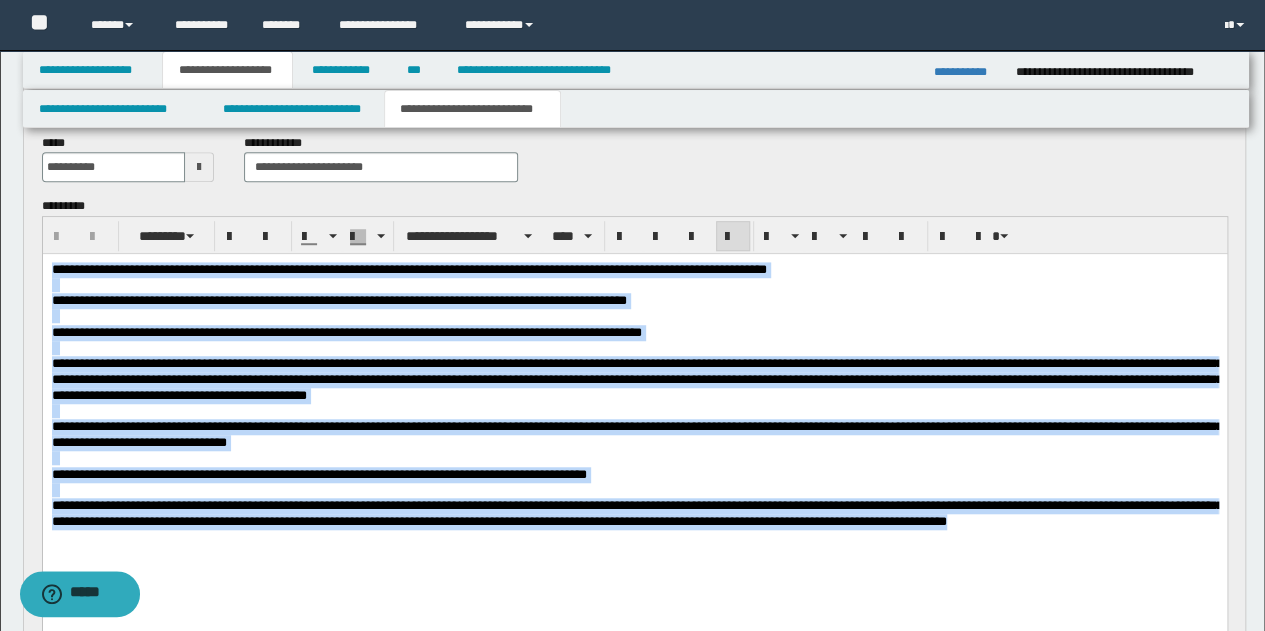 drag, startPoint x: 49, startPoint y: 267, endPoint x: 1049, endPoint y: 534, distance: 1035.0309 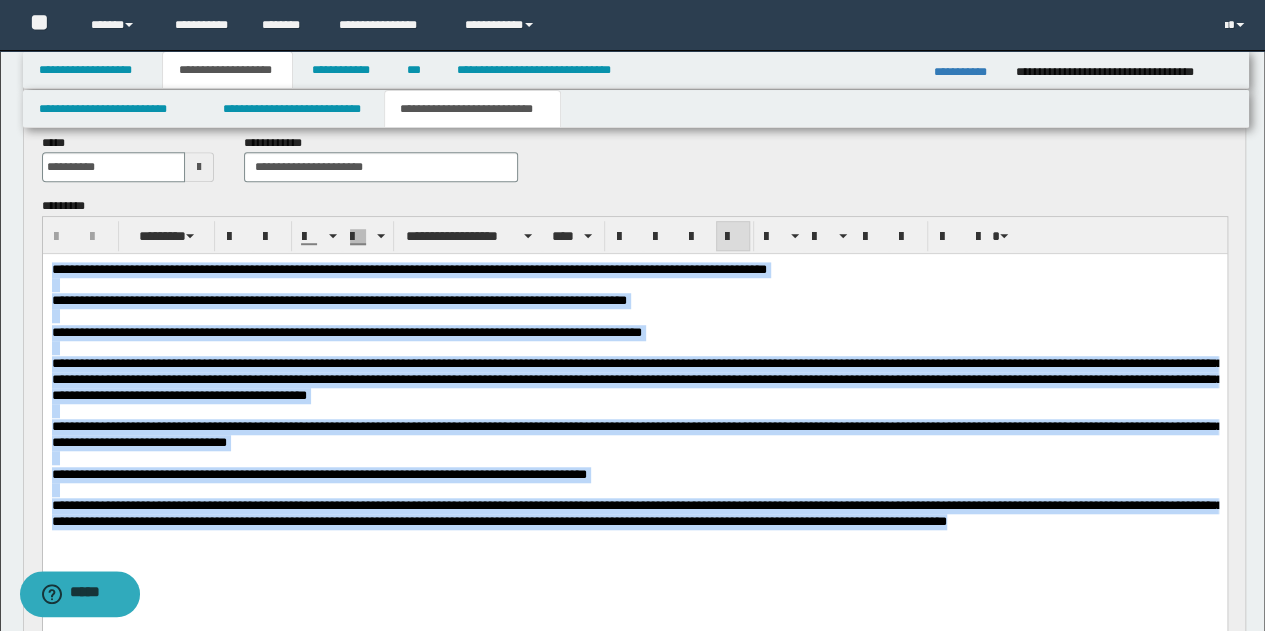 click on "**********" at bounding box center (634, 421) 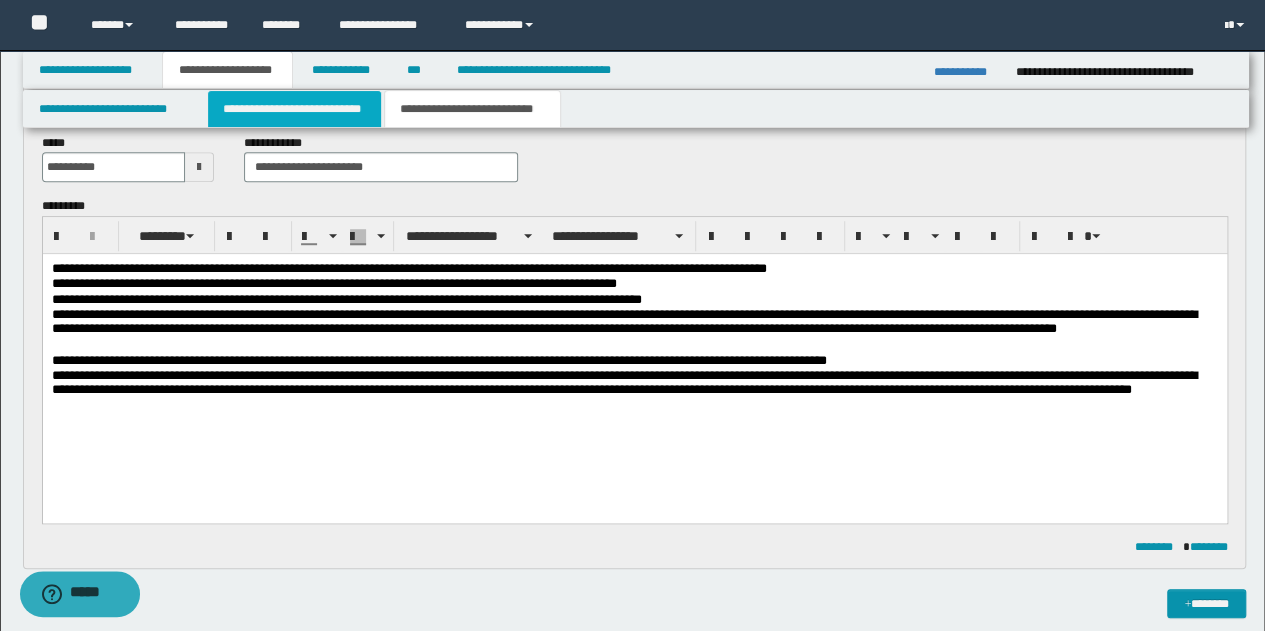 click on "**********" at bounding box center [294, 109] 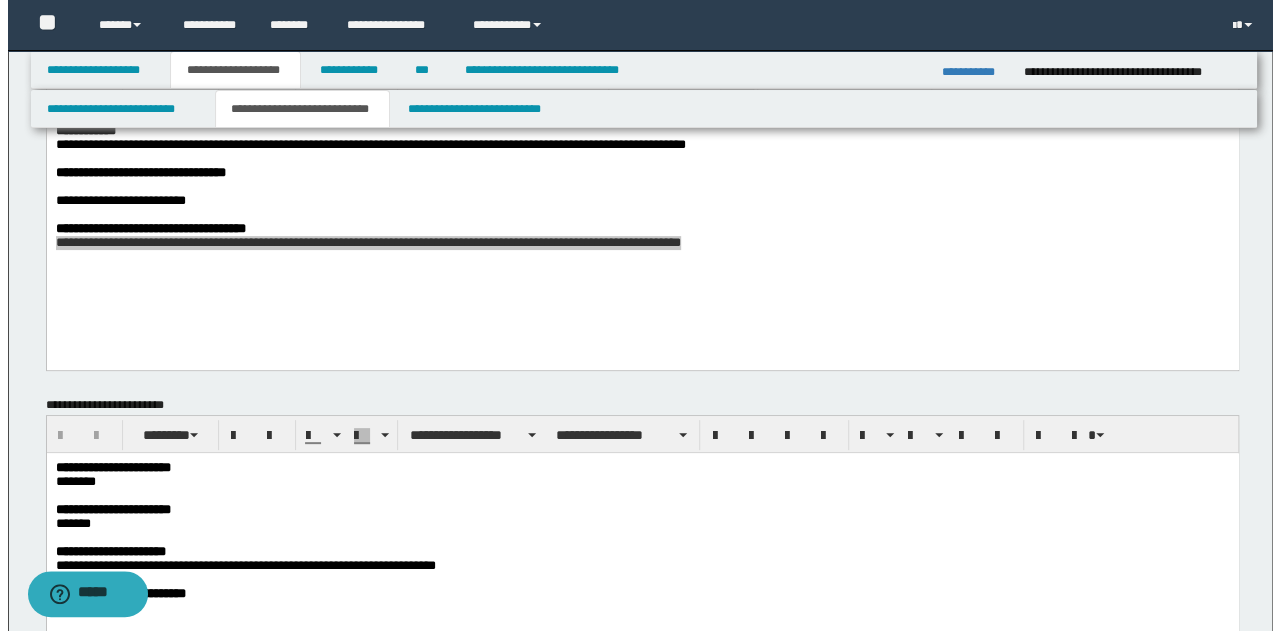 scroll, scrollTop: 0, scrollLeft: 0, axis: both 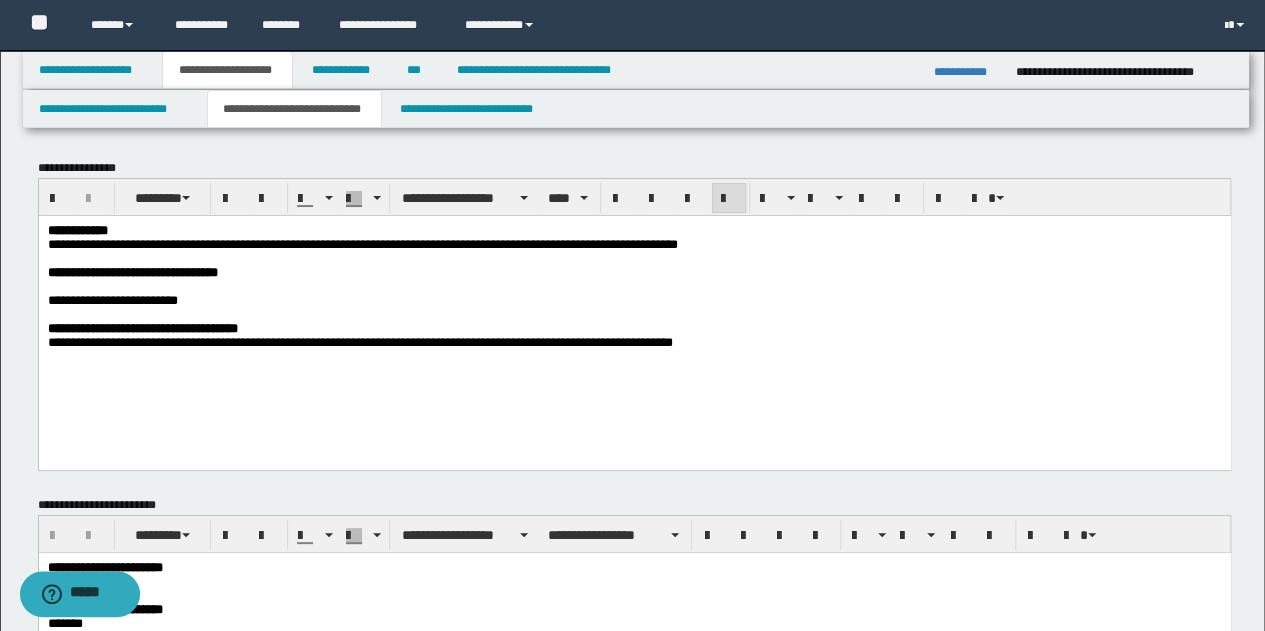 click on "**********" at bounding box center [634, 311] 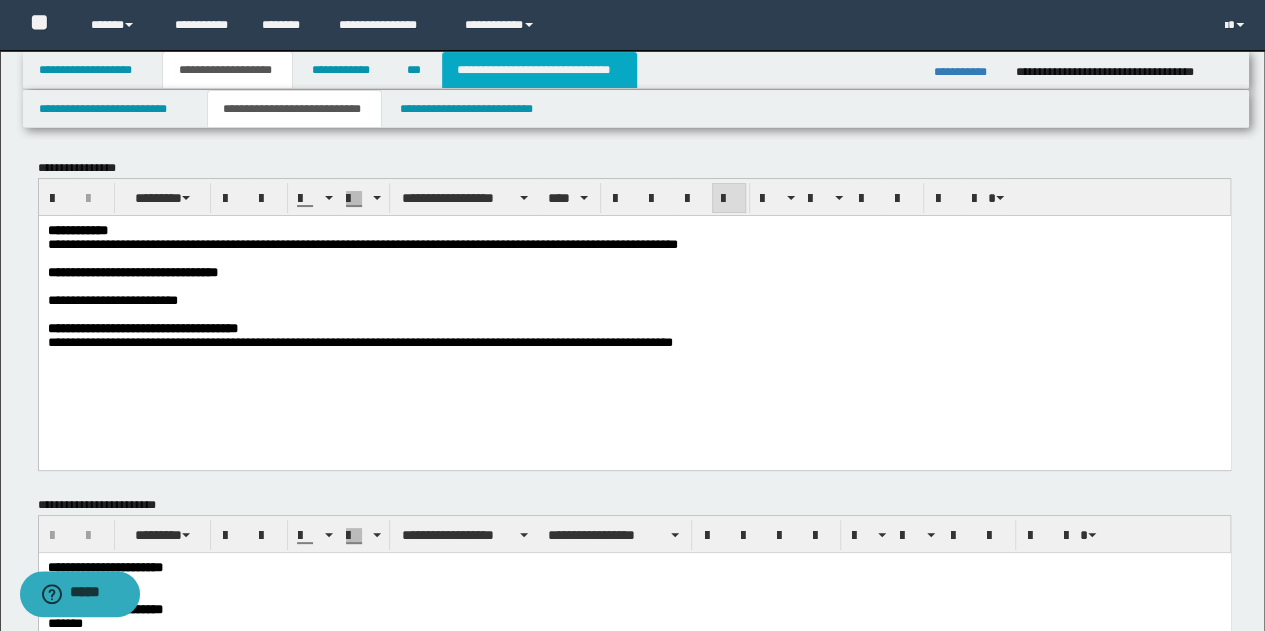 click on "**********" at bounding box center (539, 70) 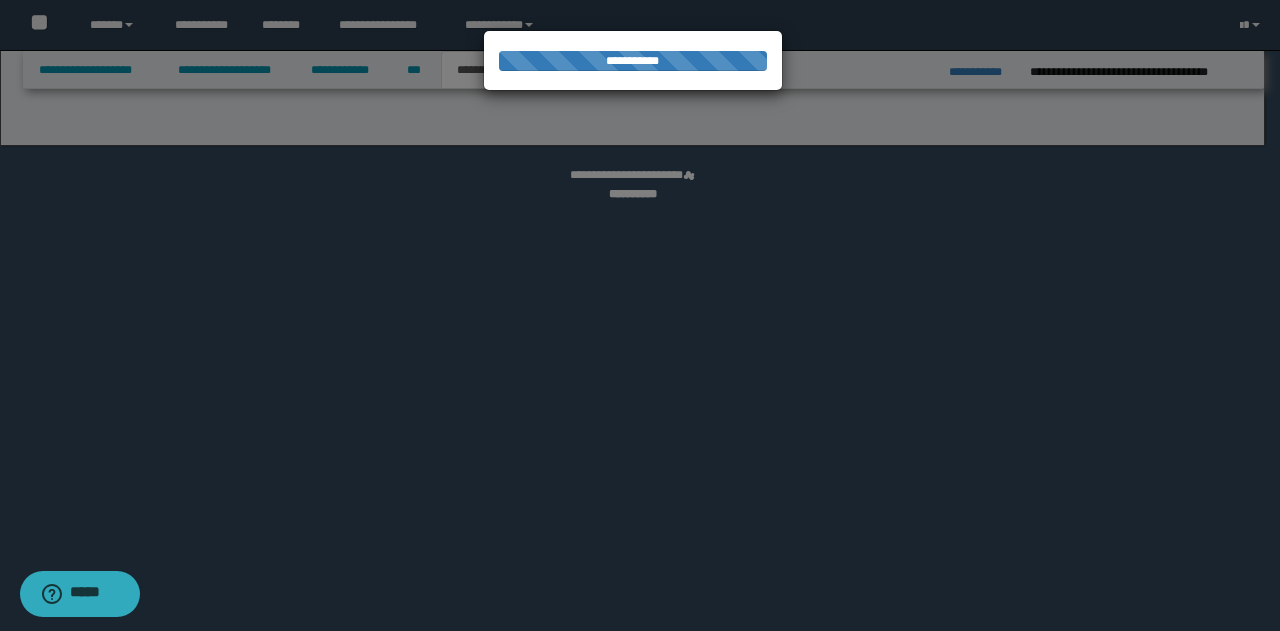 select on "*" 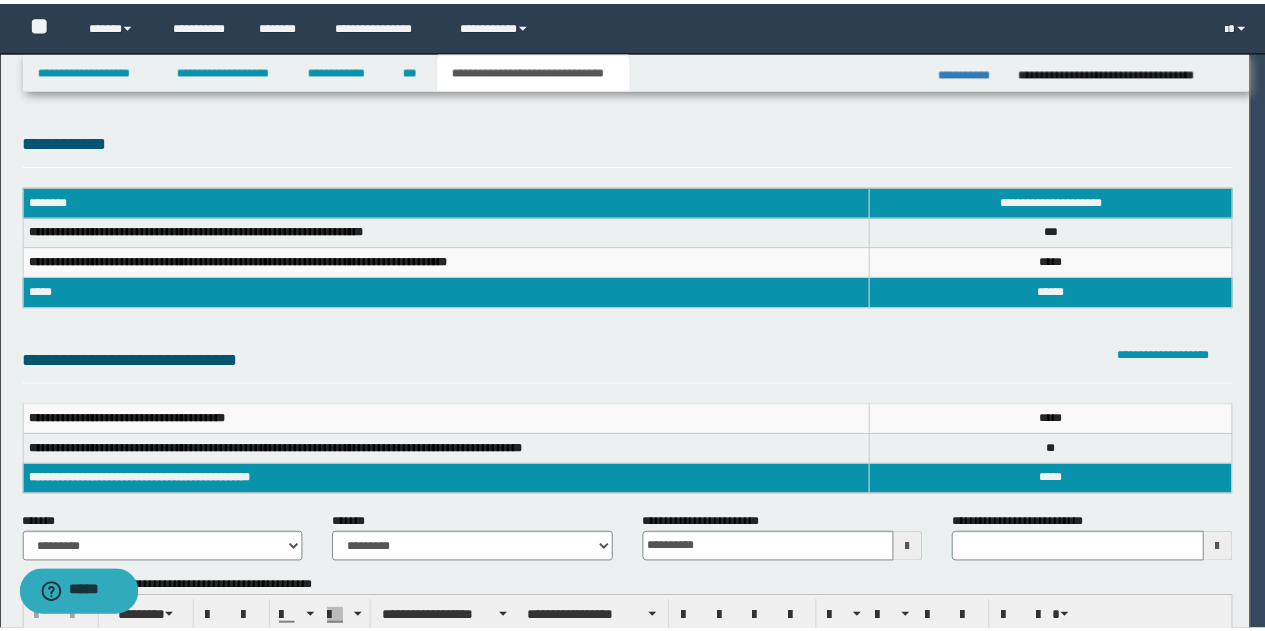 scroll, scrollTop: 0, scrollLeft: 0, axis: both 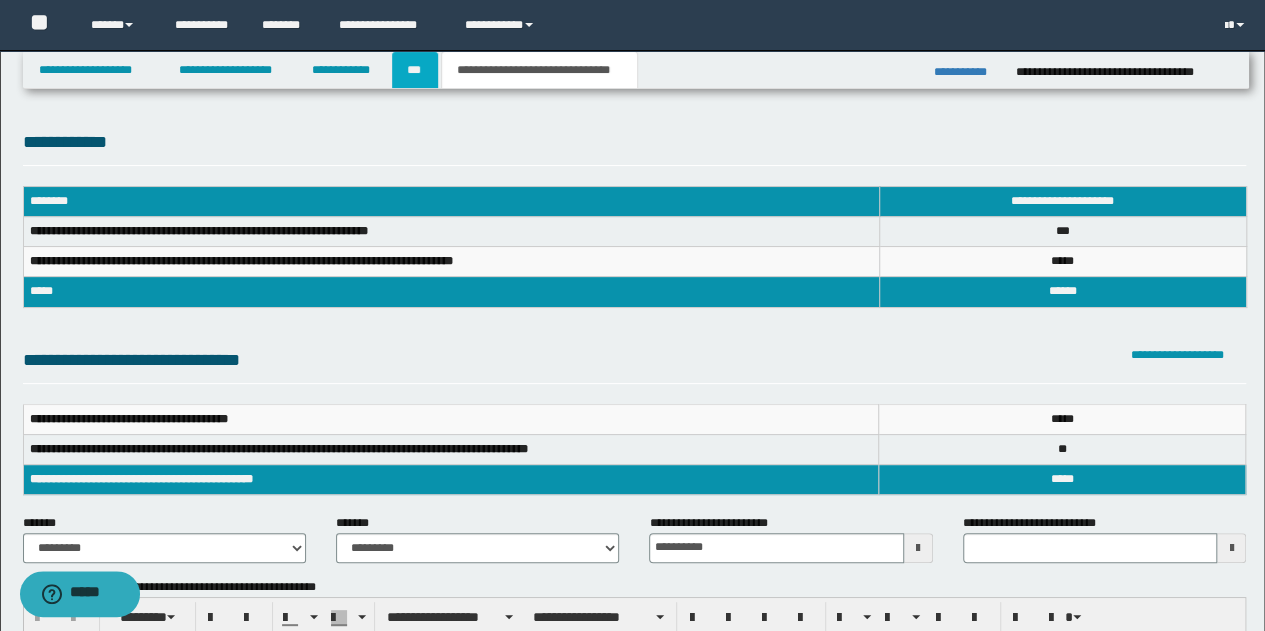 click on "***" at bounding box center (415, 70) 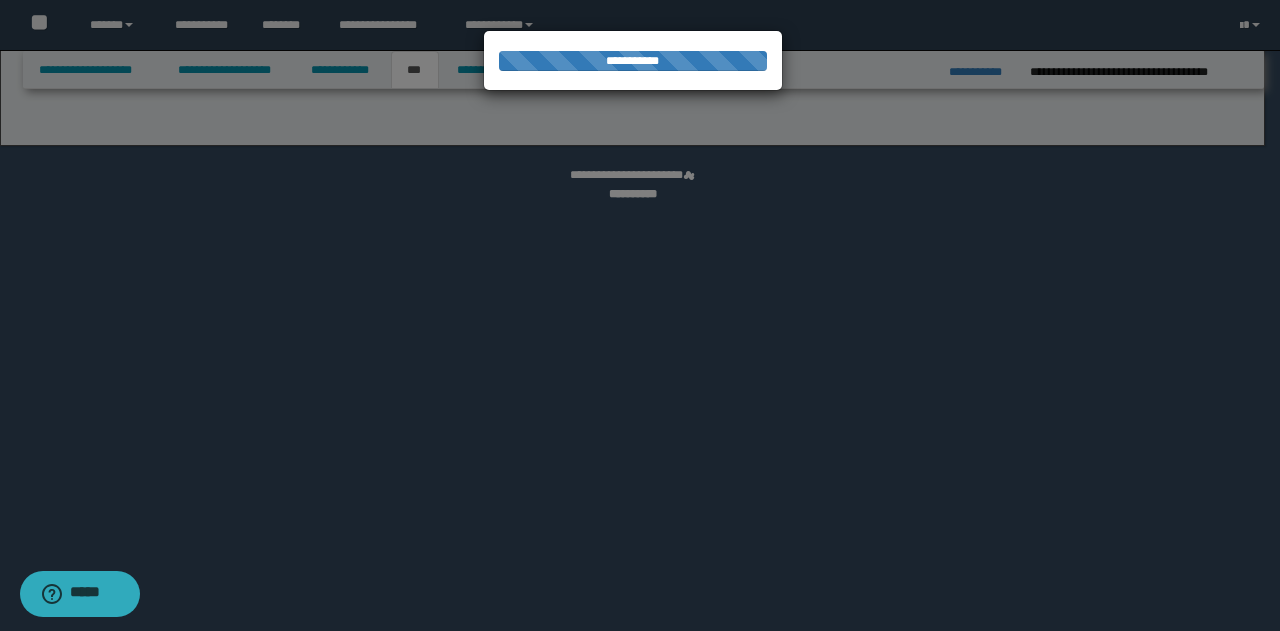select on "***" 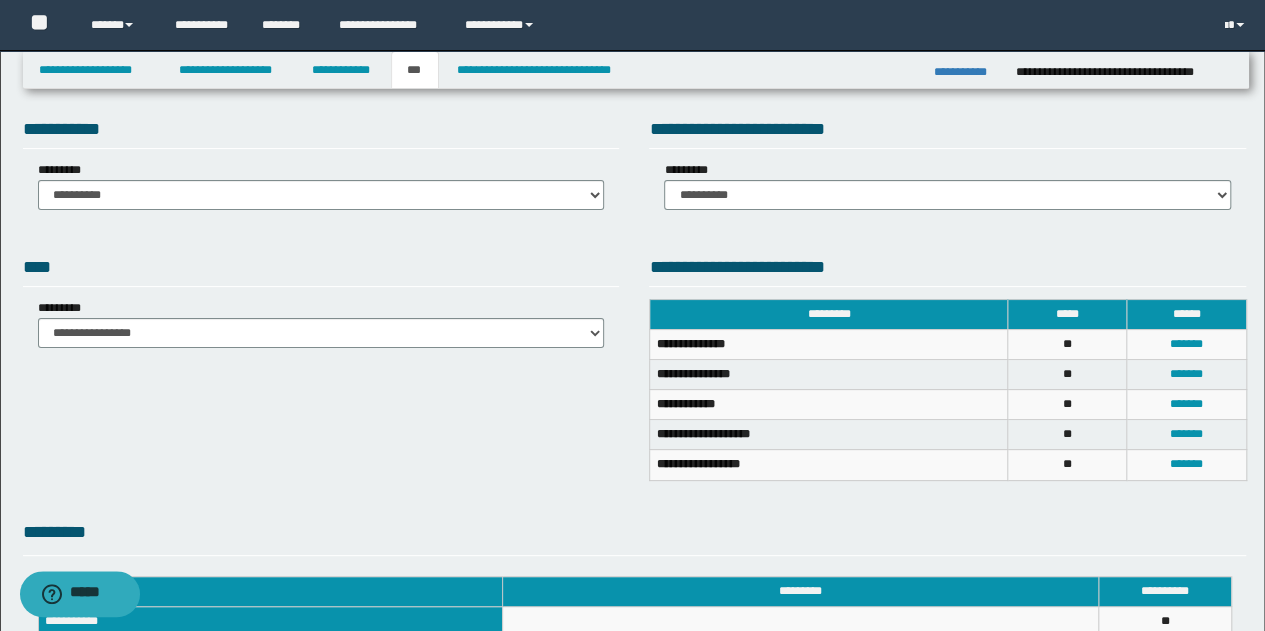 scroll, scrollTop: 0, scrollLeft: 0, axis: both 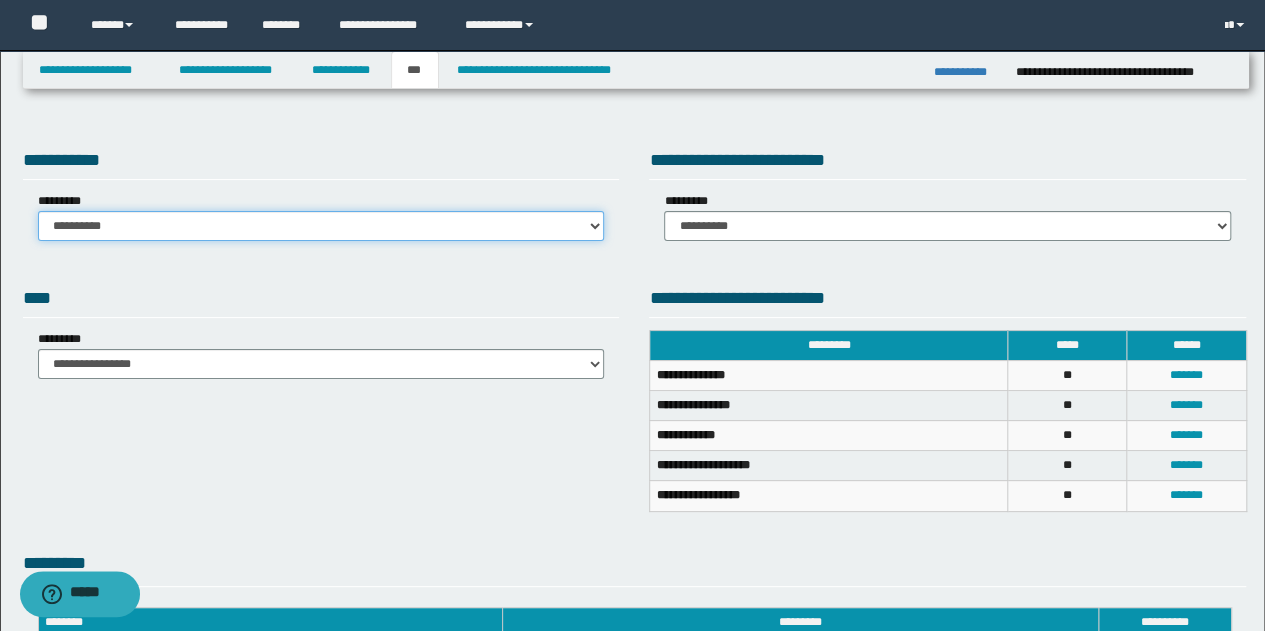 click on "**********" at bounding box center (321, 226) 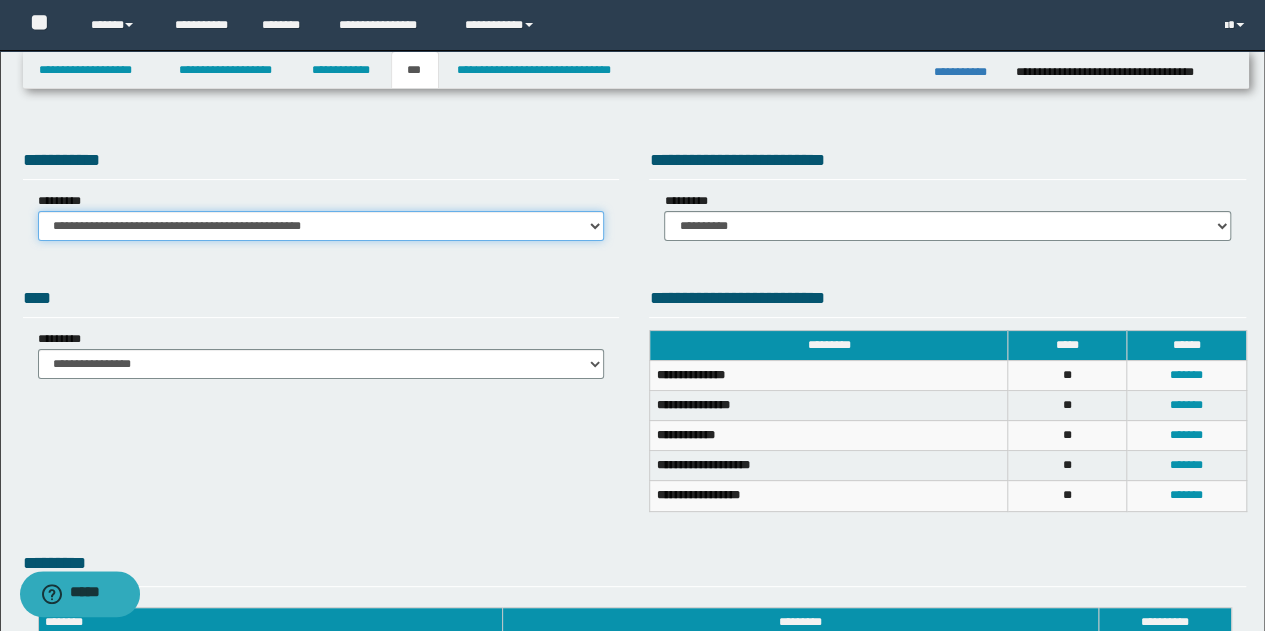 click on "**********" at bounding box center [321, 226] 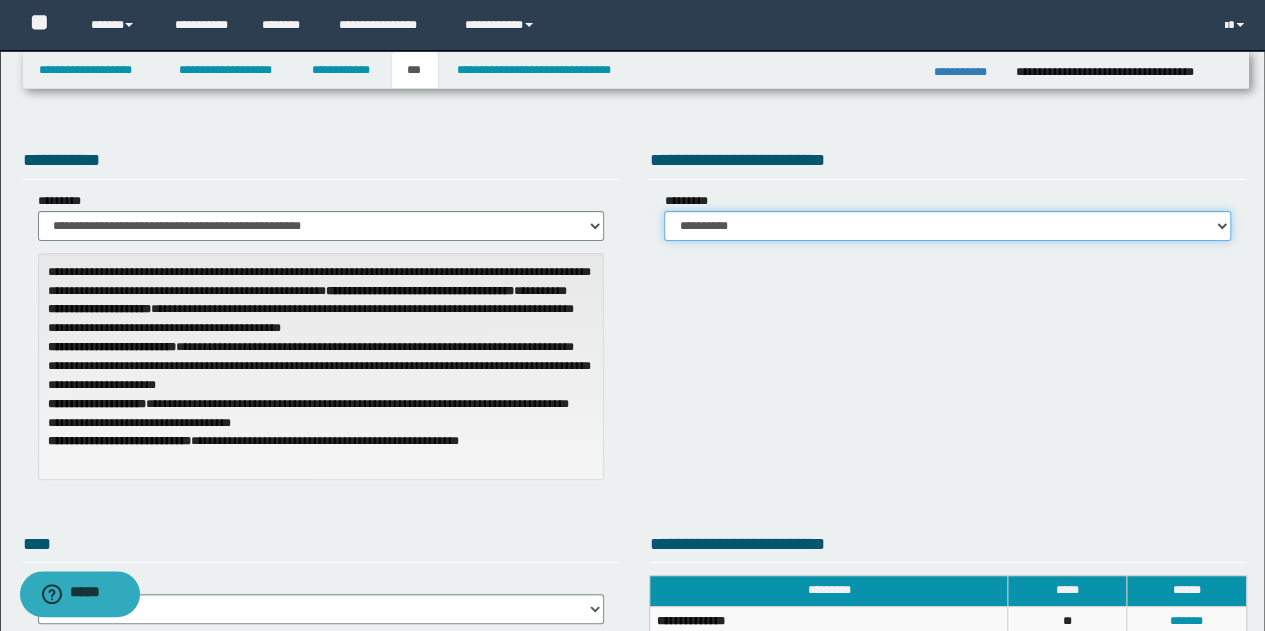 drag, startPoint x: 1224, startPoint y: 228, endPoint x: 1212, endPoint y: 221, distance: 13.892444 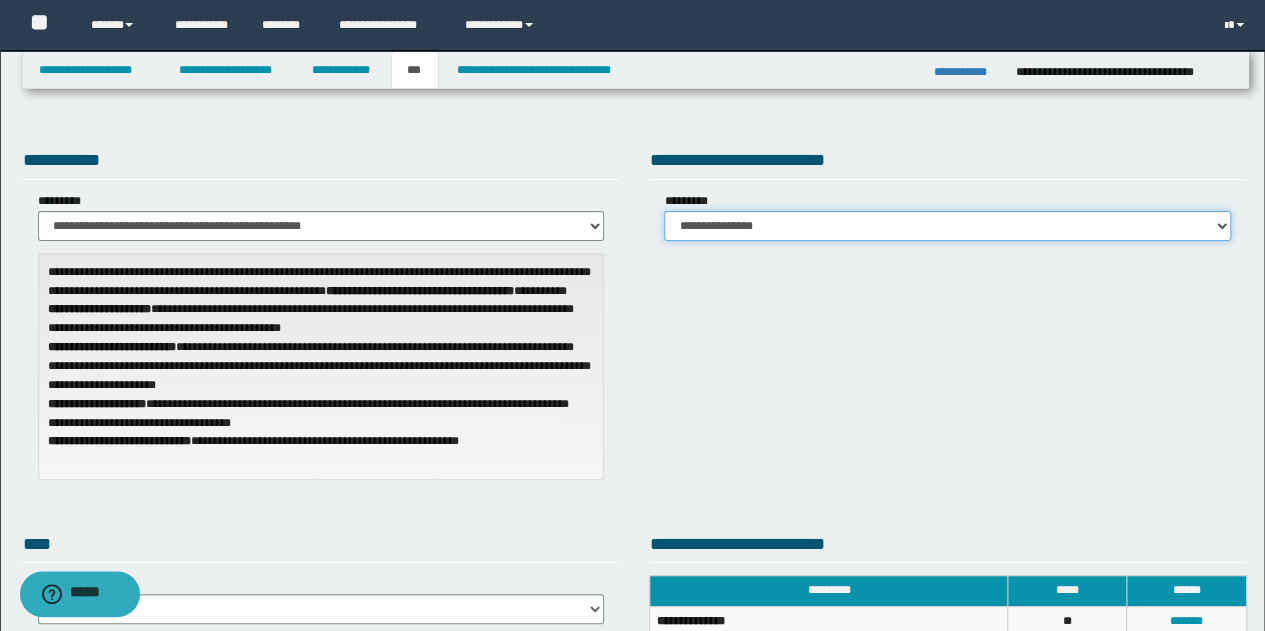 click on "**********" at bounding box center [947, 226] 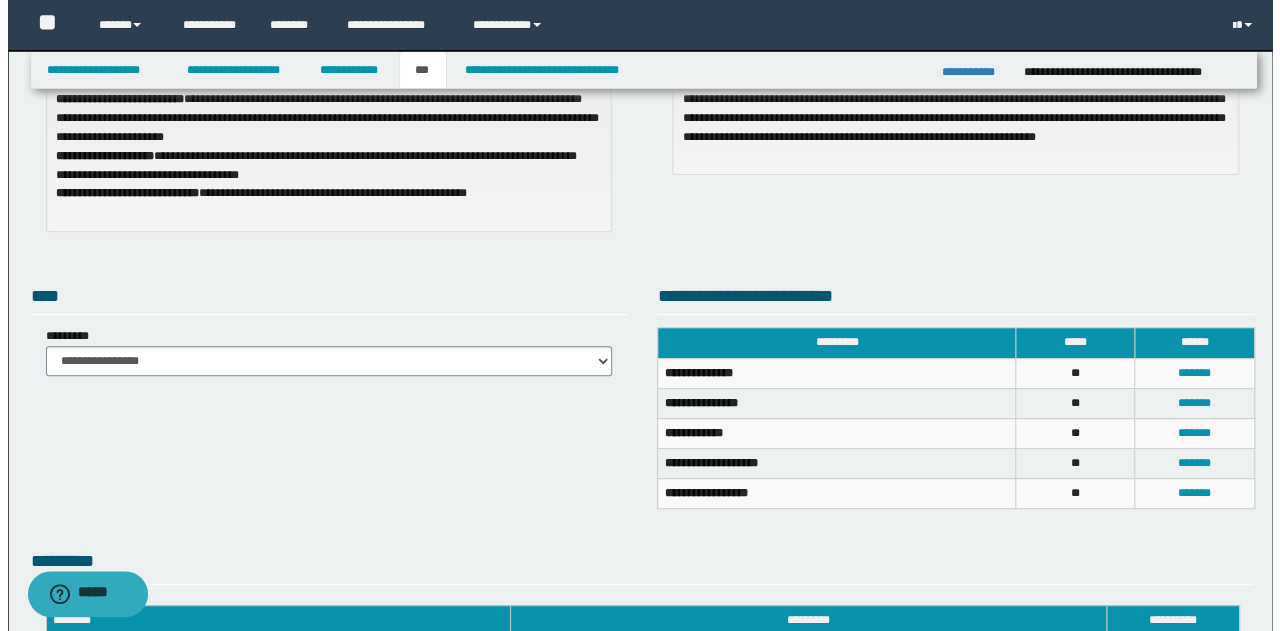 scroll, scrollTop: 348, scrollLeft: 0, axis: vertical 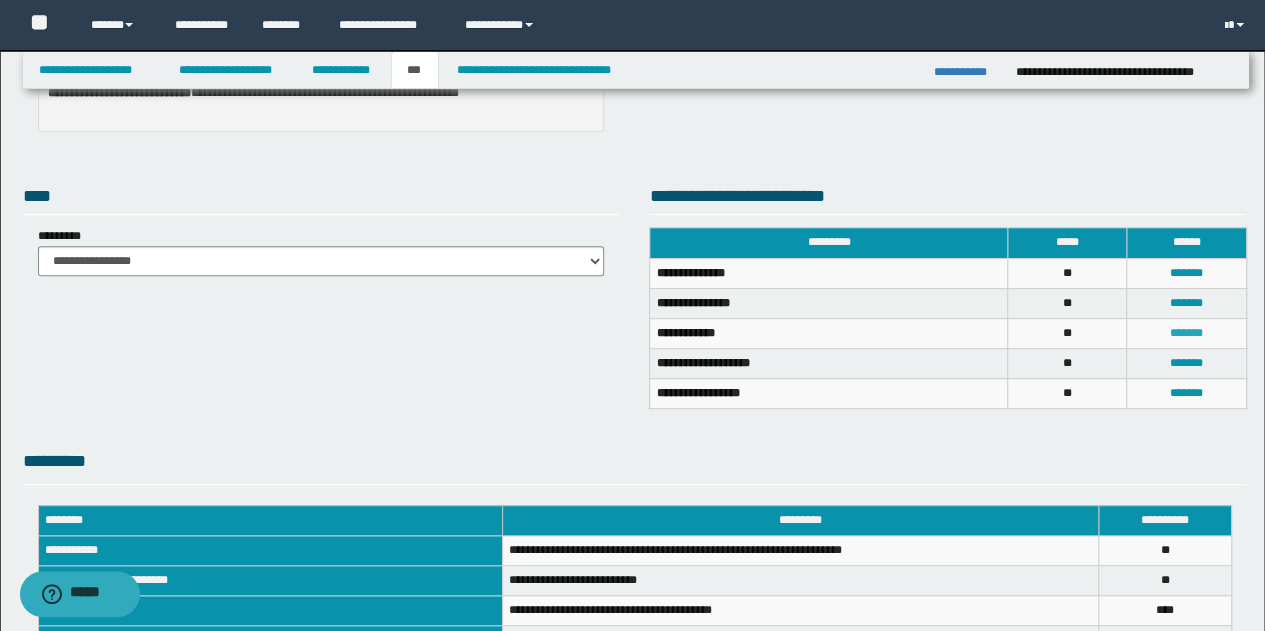click on "*******" at bounding box center [1186, 333] 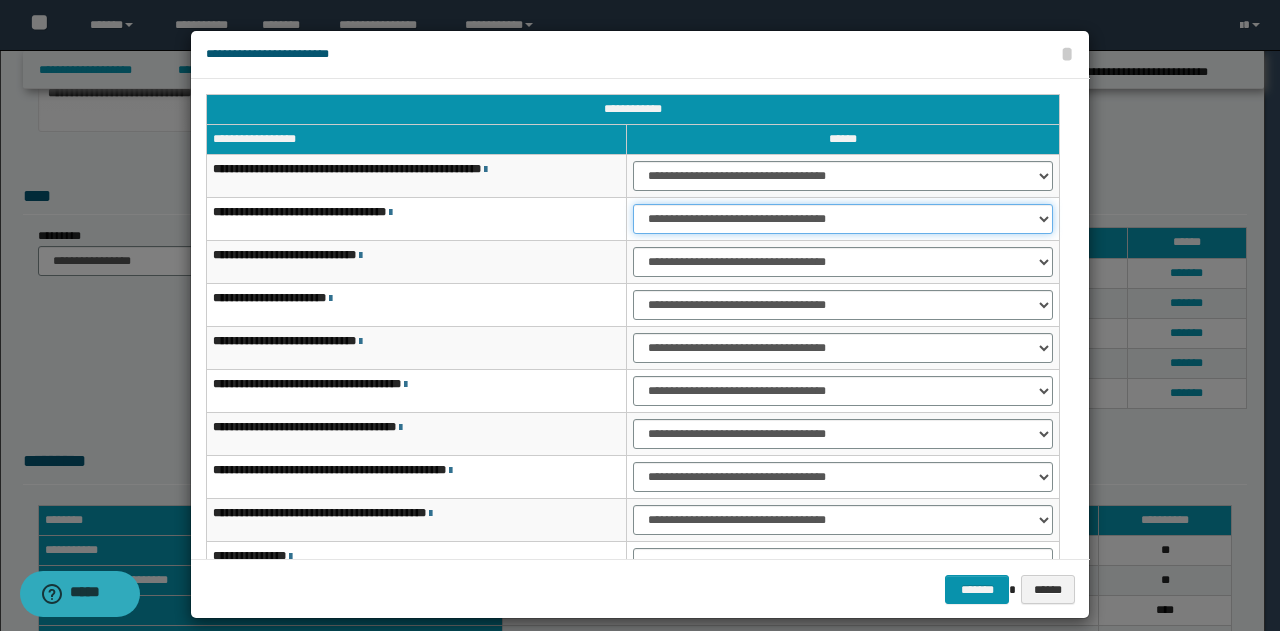 click on "**********" at bounding box center [843, 219] 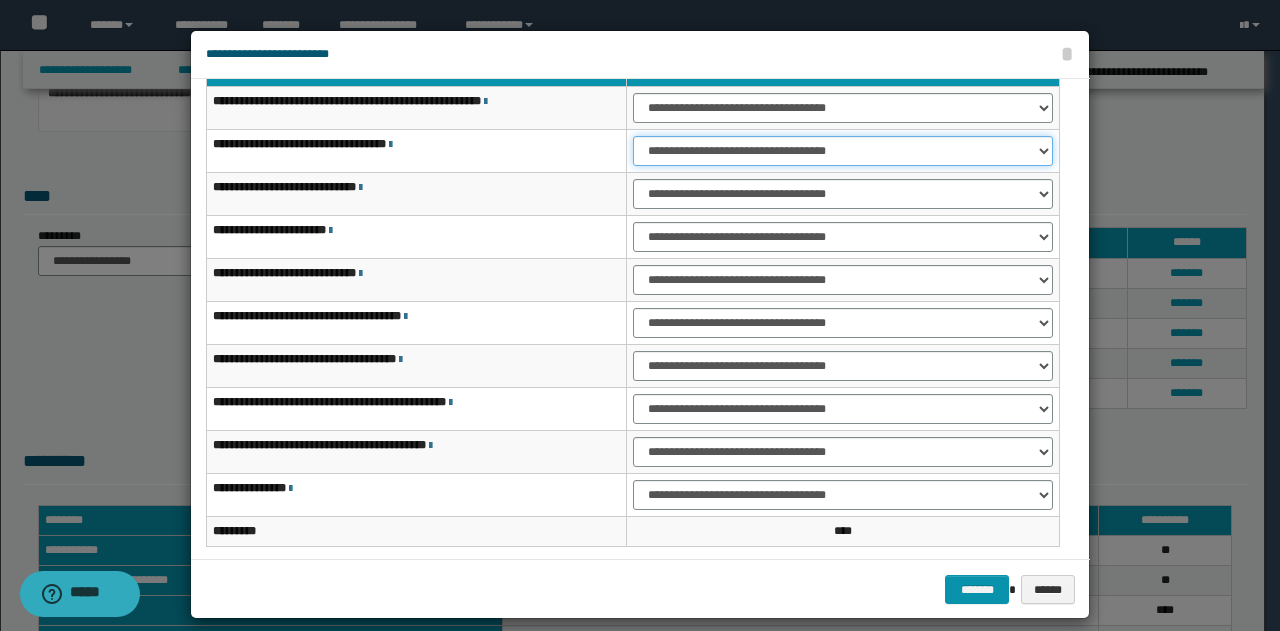 scroll, scrollTop: 100, scrollLeft: 0, axis: vertical 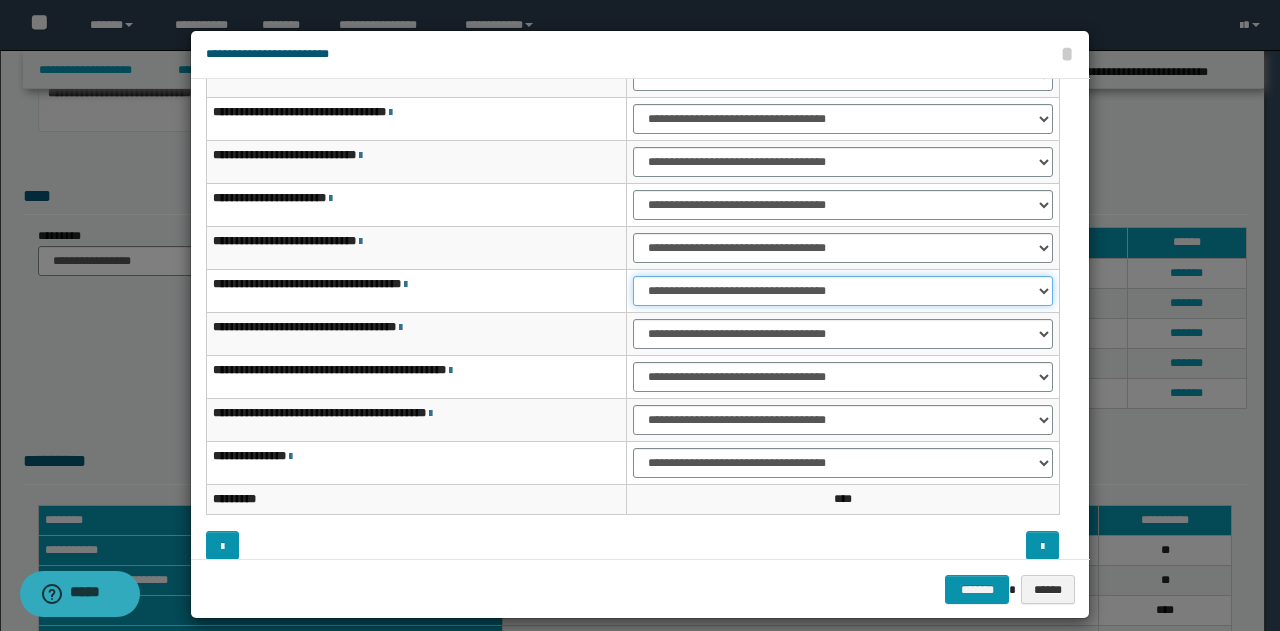 click on "**********" at bounding box center [843, 291] 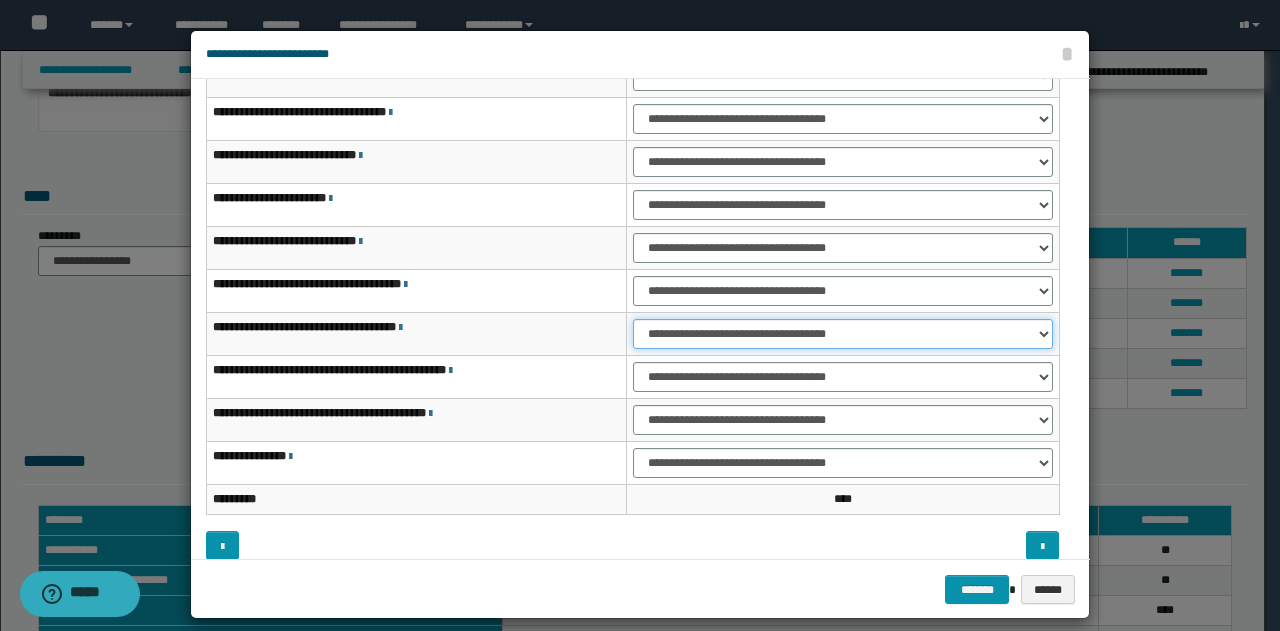 click on "**********" at bounding box center [843, 334] 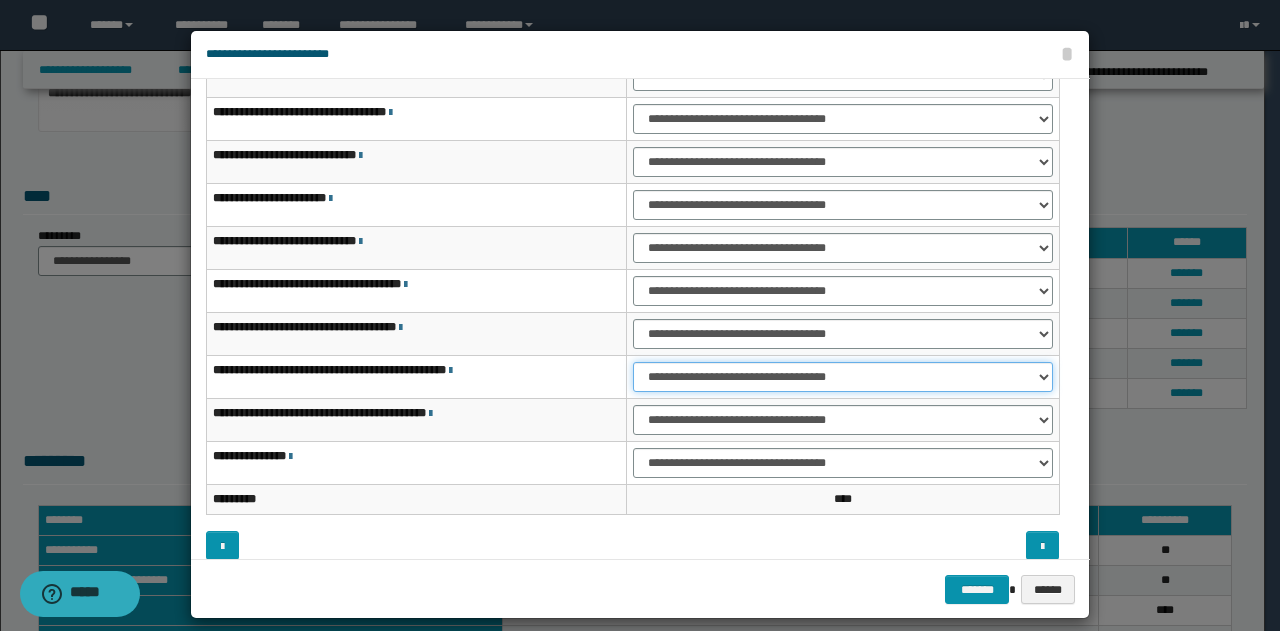 click on "**********" at bounding box center (843, 377) 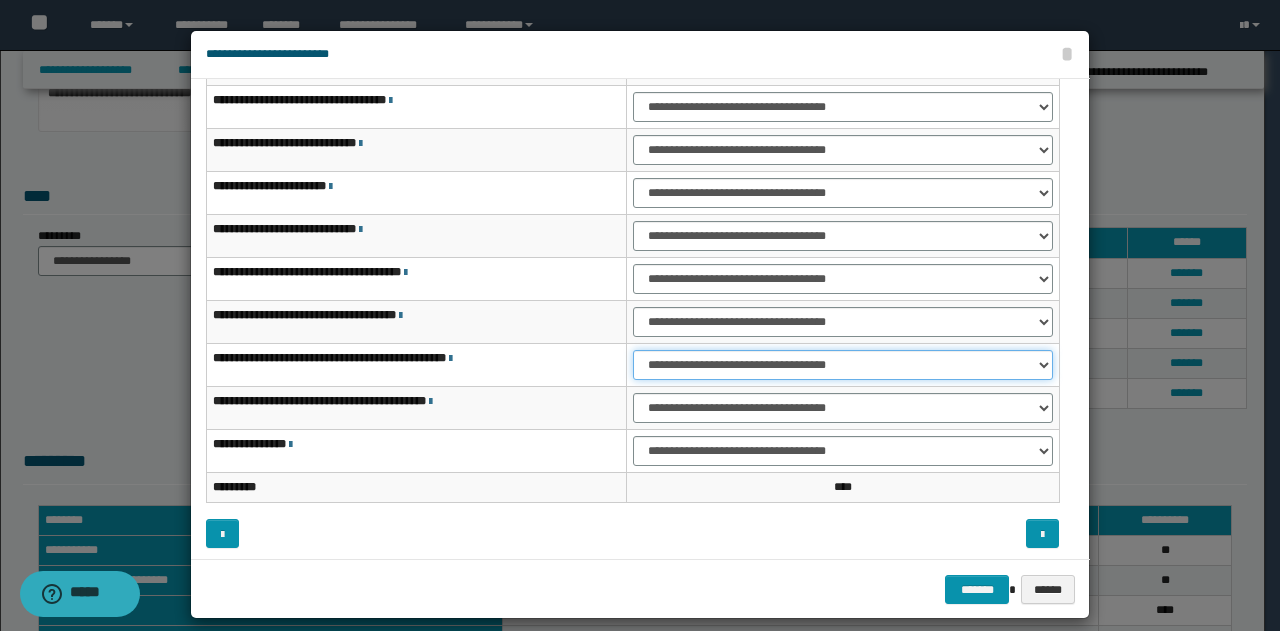 scroll, scrollTop: 116, scrollLeft: 0, axis: vertical 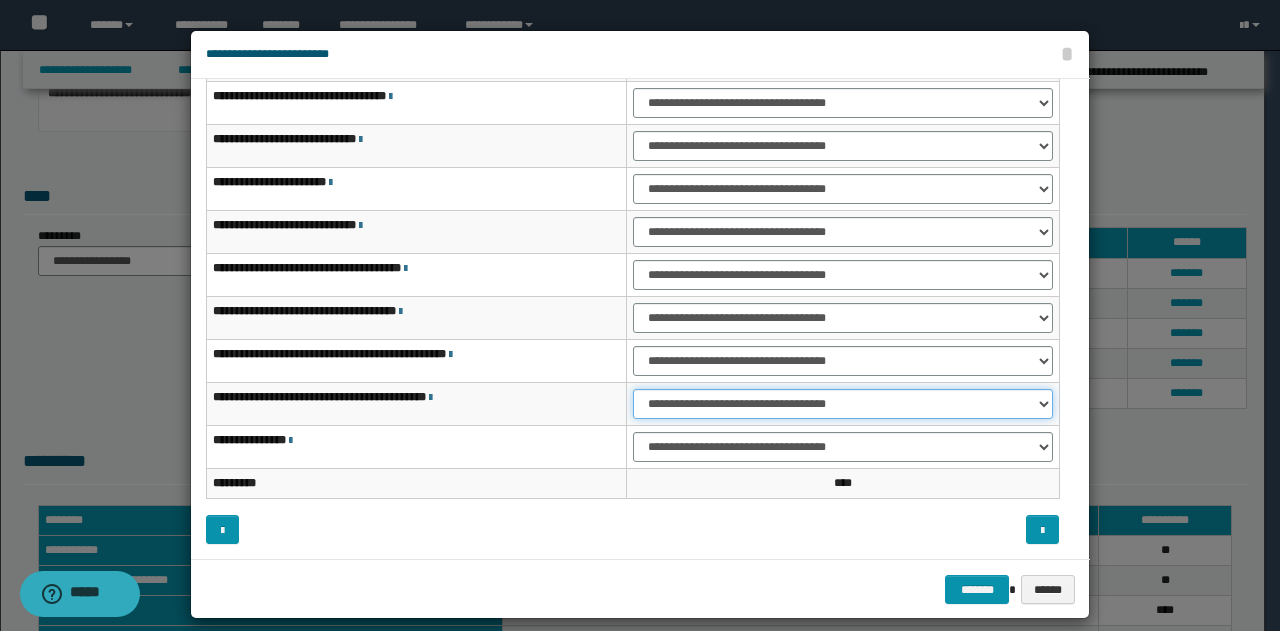 click on "**********" at bounding box center (843, 404) 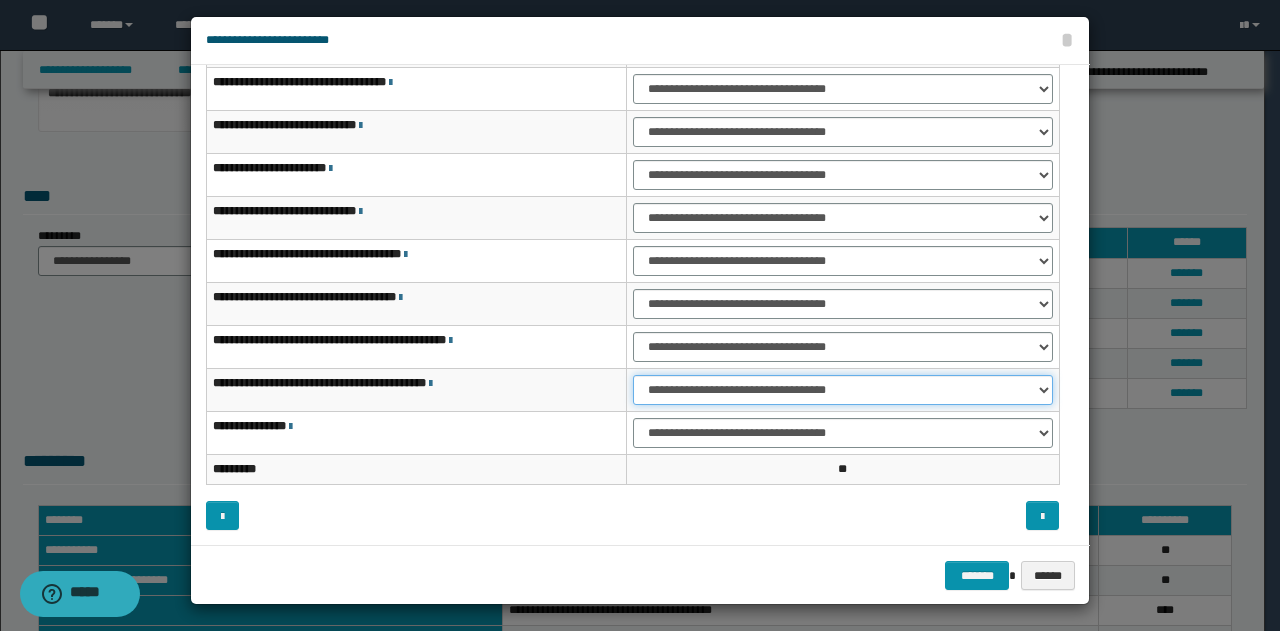 scroll, scrollTop: 18, scrollLeft: 0, axis: vertical 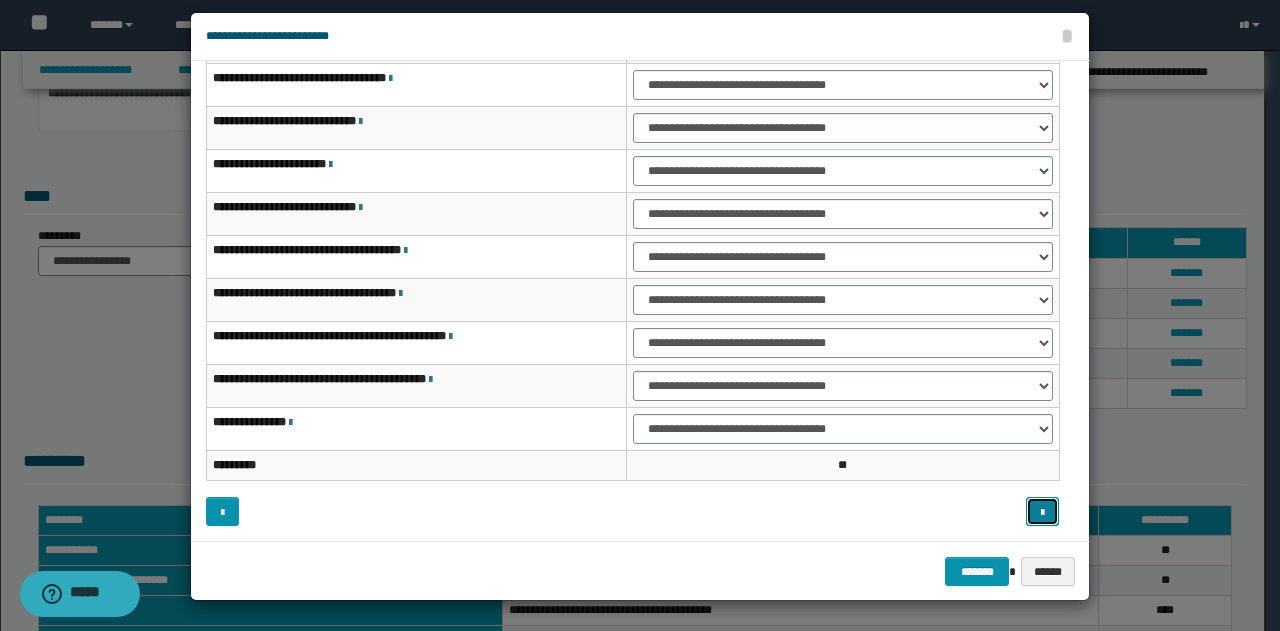 click at bounding box center (1042, 513) 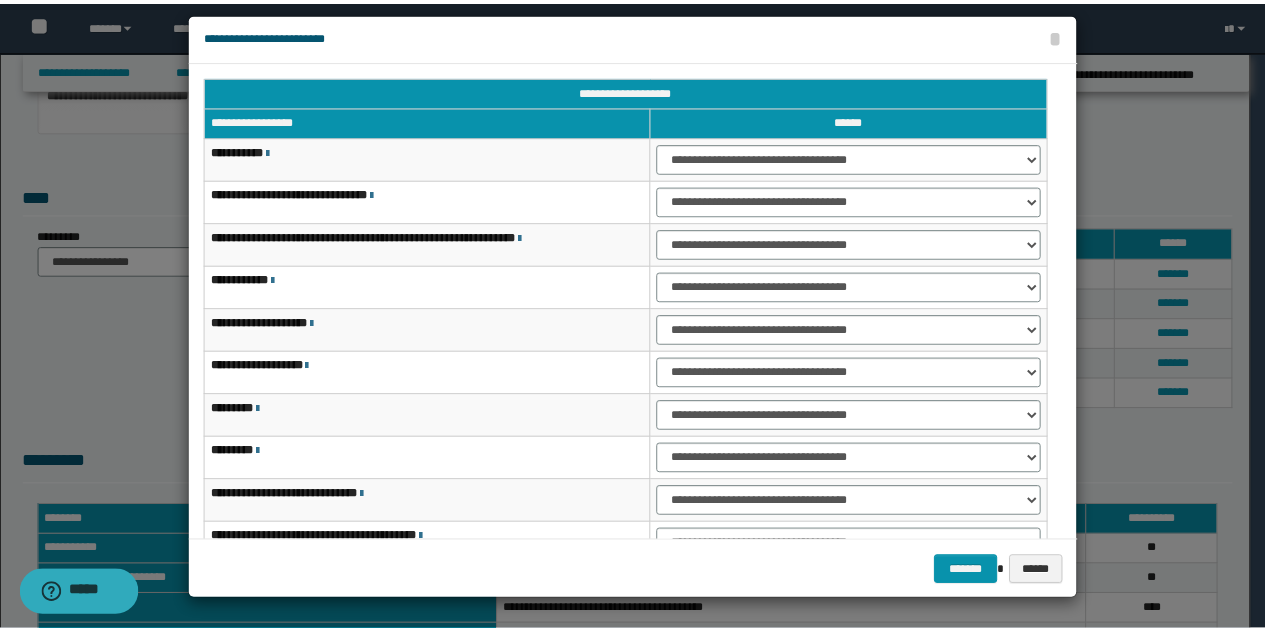 scroll, scrollTop: 116, scrollLeft: 0, axis: vertical 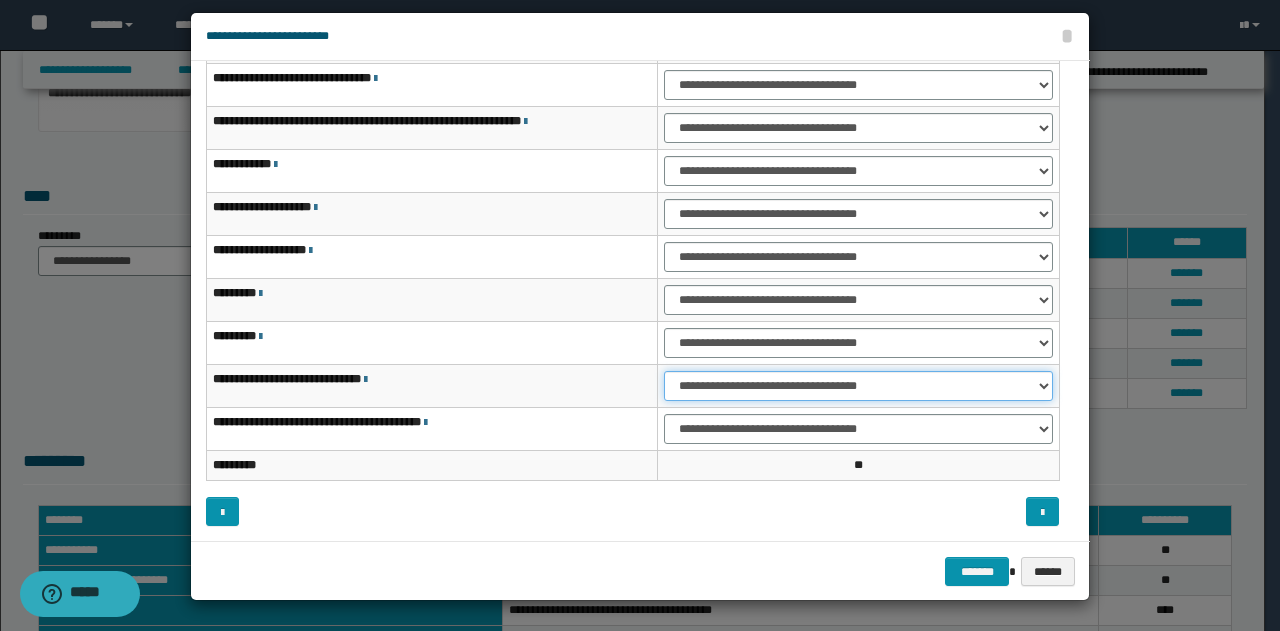 click on "**********" at bounding box center (858, 386) 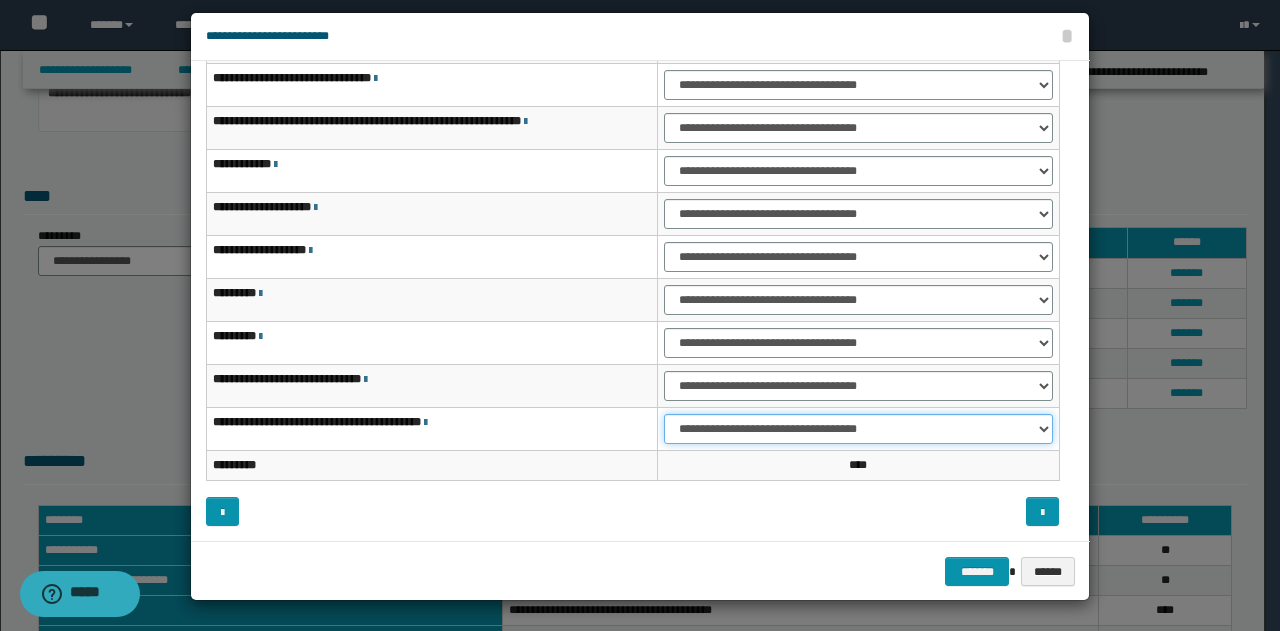 click on "**********" at bounding box center [858, 429] 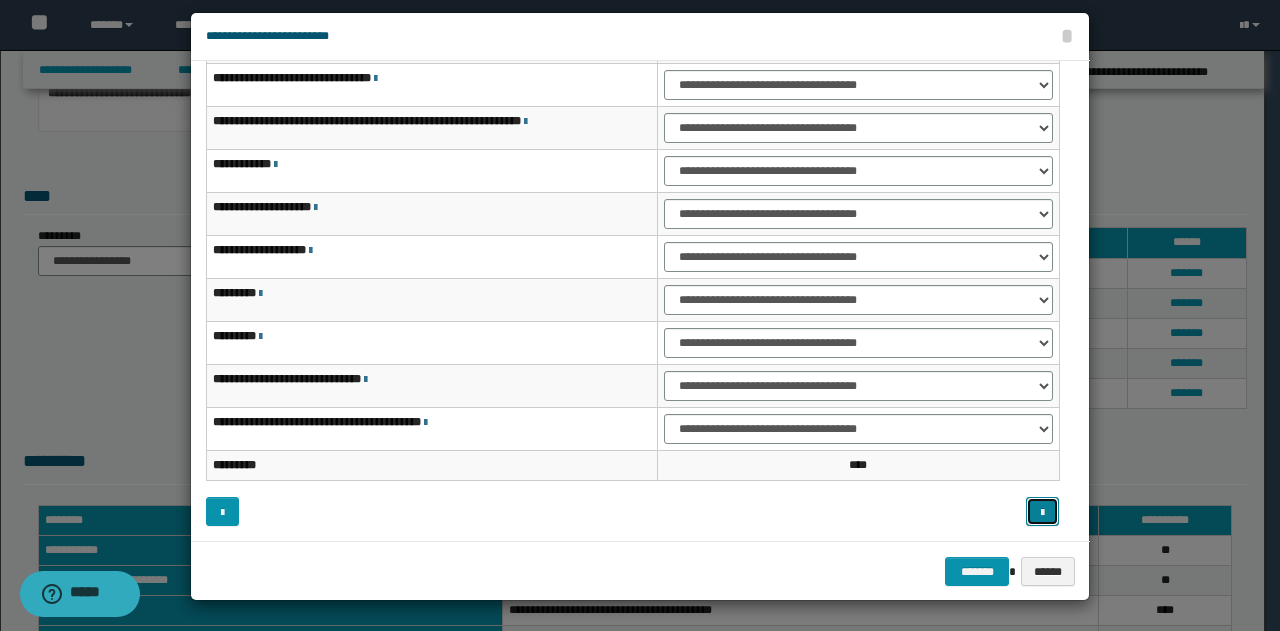 click at bounding box center [1042, 513] 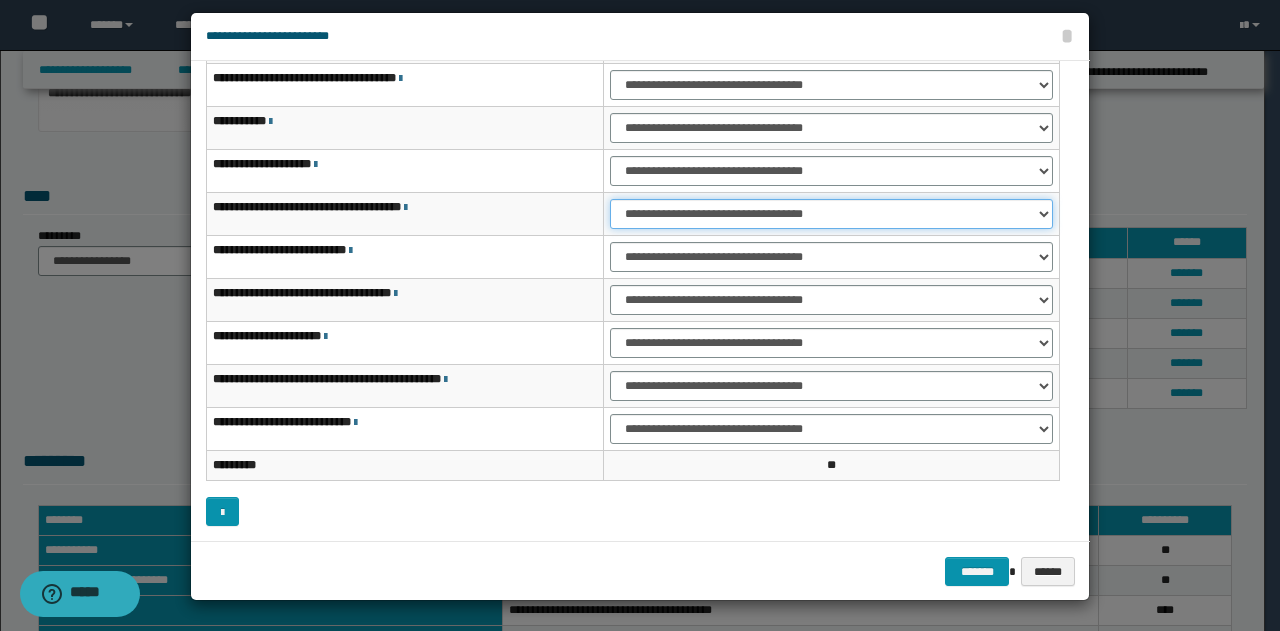 click on "**********" at bounding box center (831, 214) 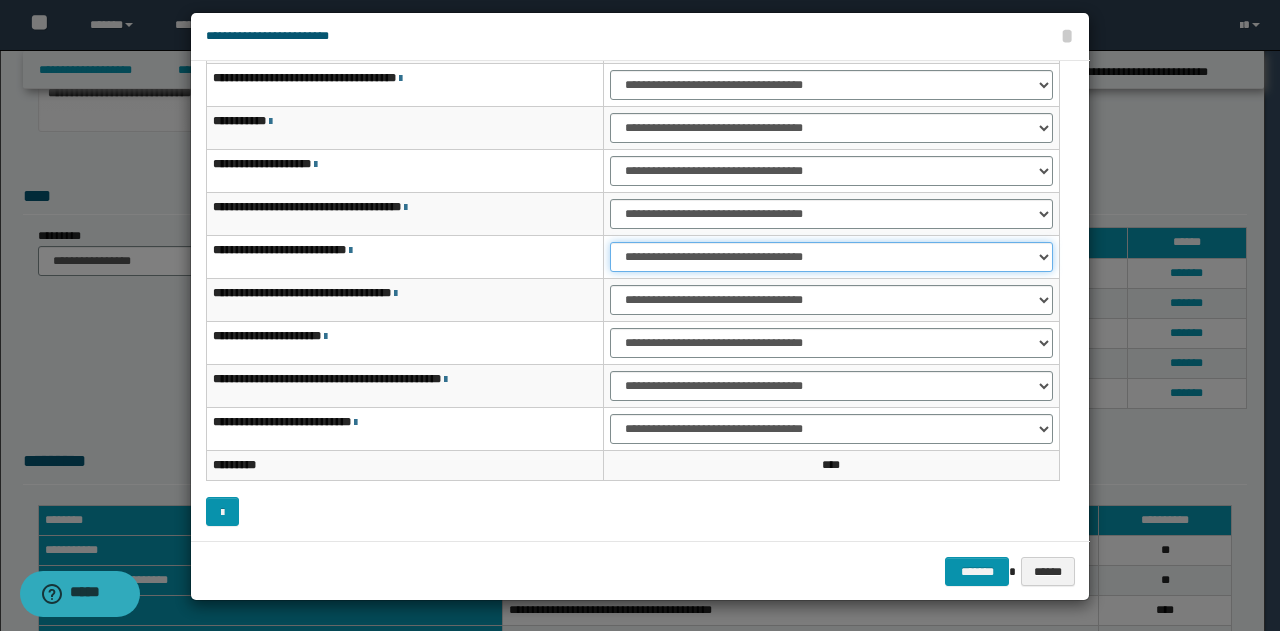 click on "**********" at bounding box center [831, 257] 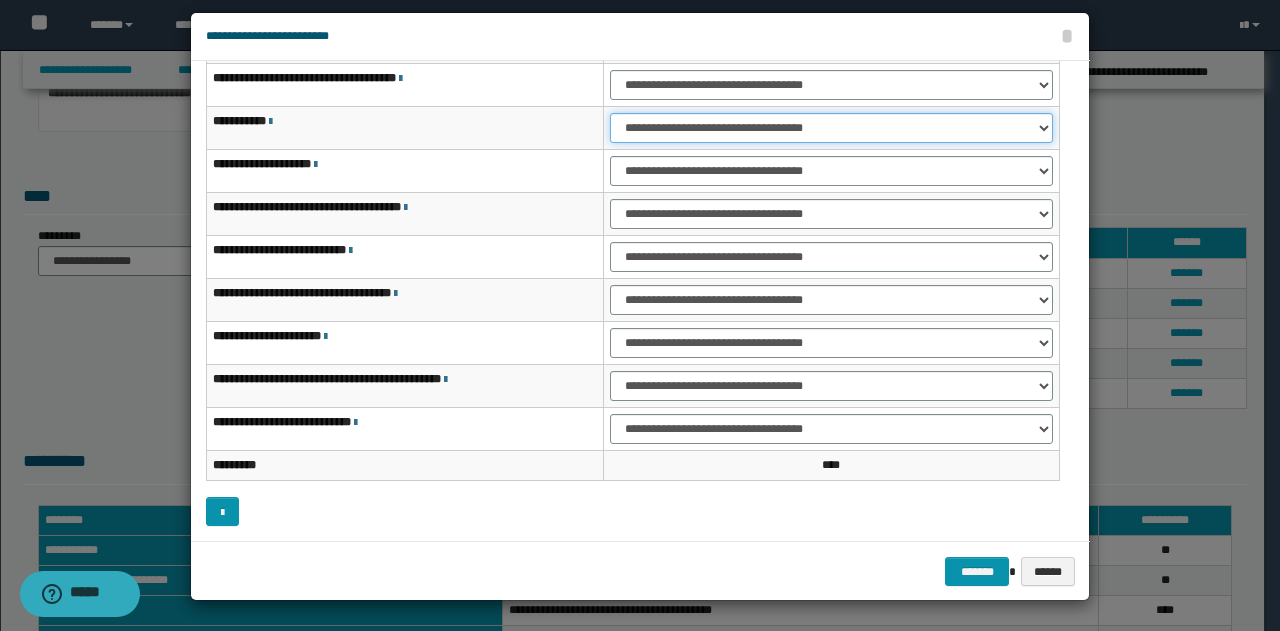 click on "**********" at bounding box center [831, 128] 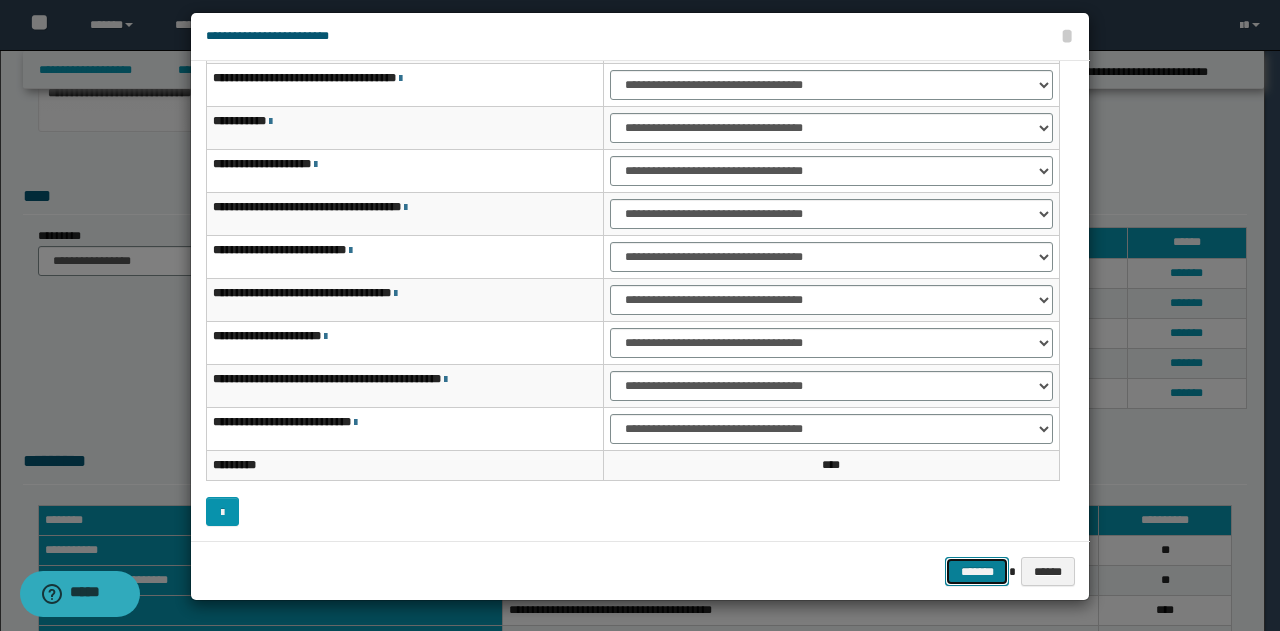 click on "*******" at bounding box center (977, 571) 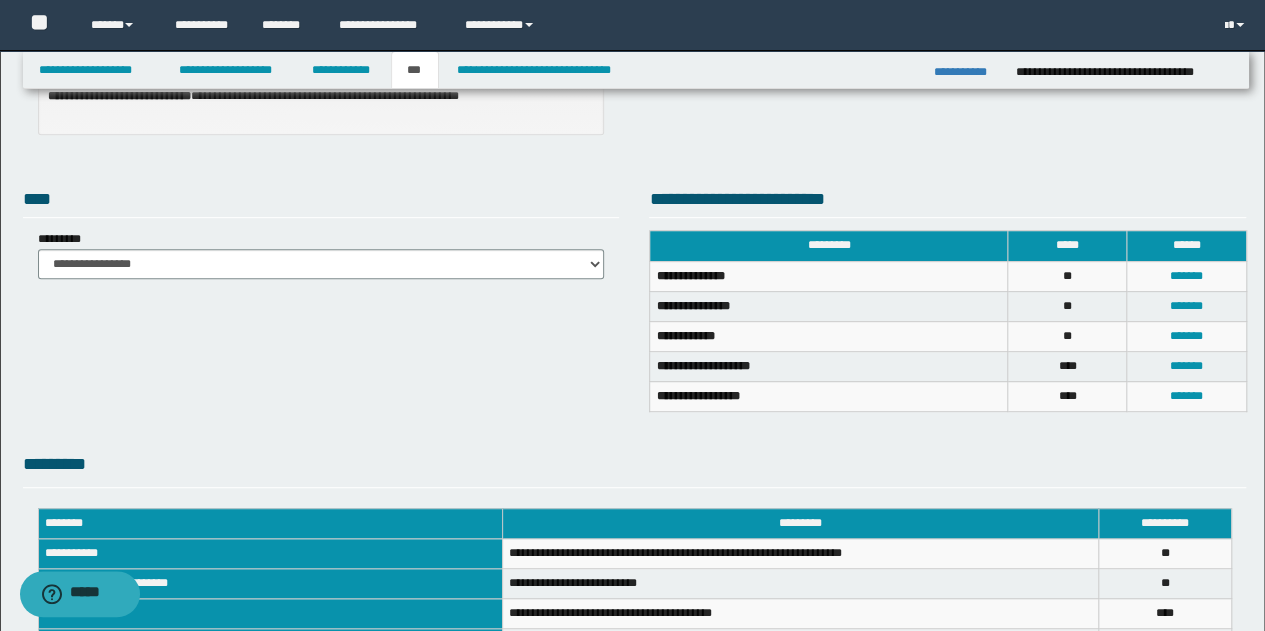 scroll, scrollTop: 148, scrollLeft: 0, axis: vertical 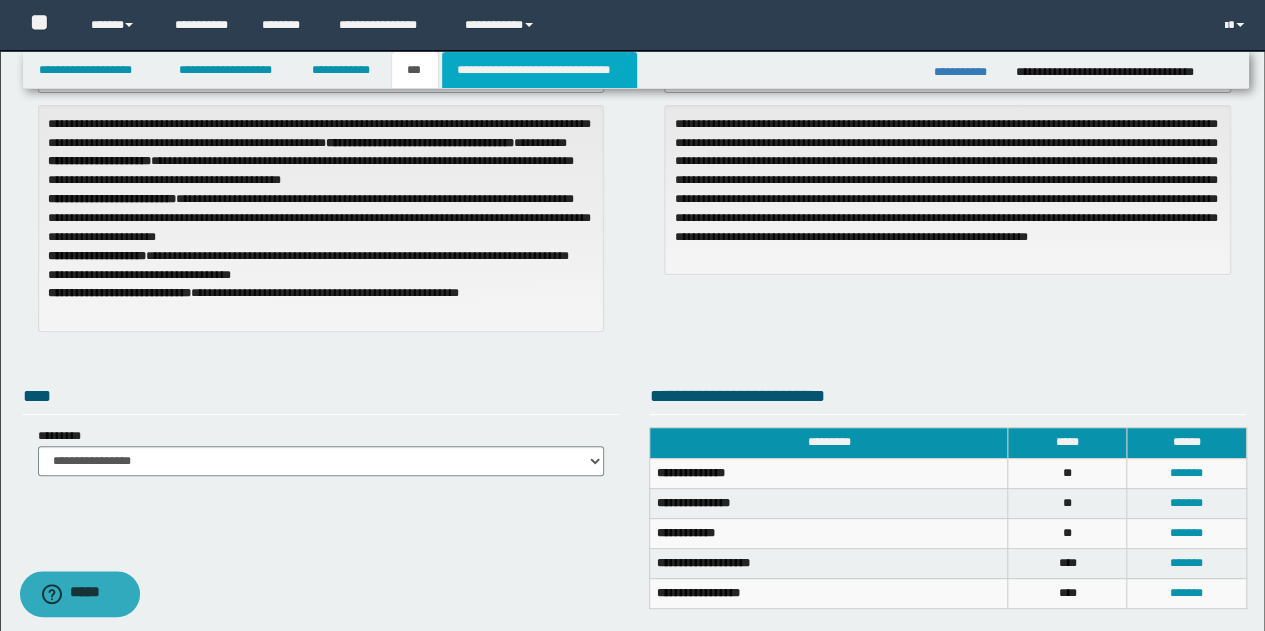 click on "**********" at bounding box center [539, 70] 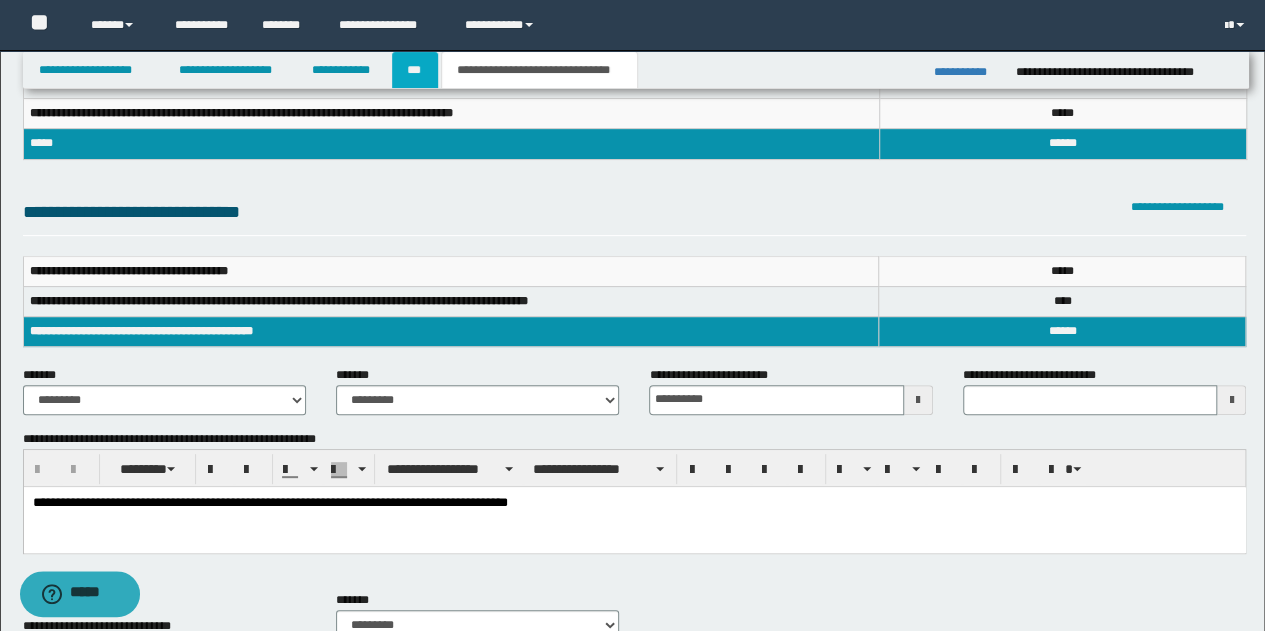 click on "***" at bounding box center [415, 70] 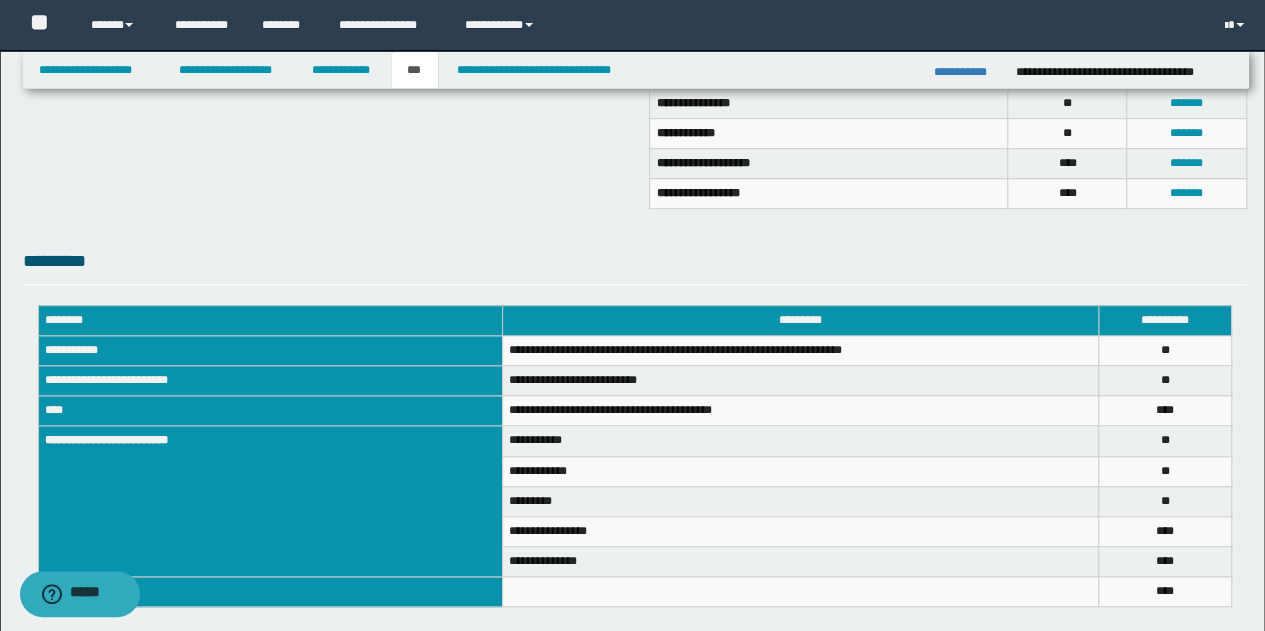 scroll, scrollTop: 648, scrollLeft: 0, axis: vertical 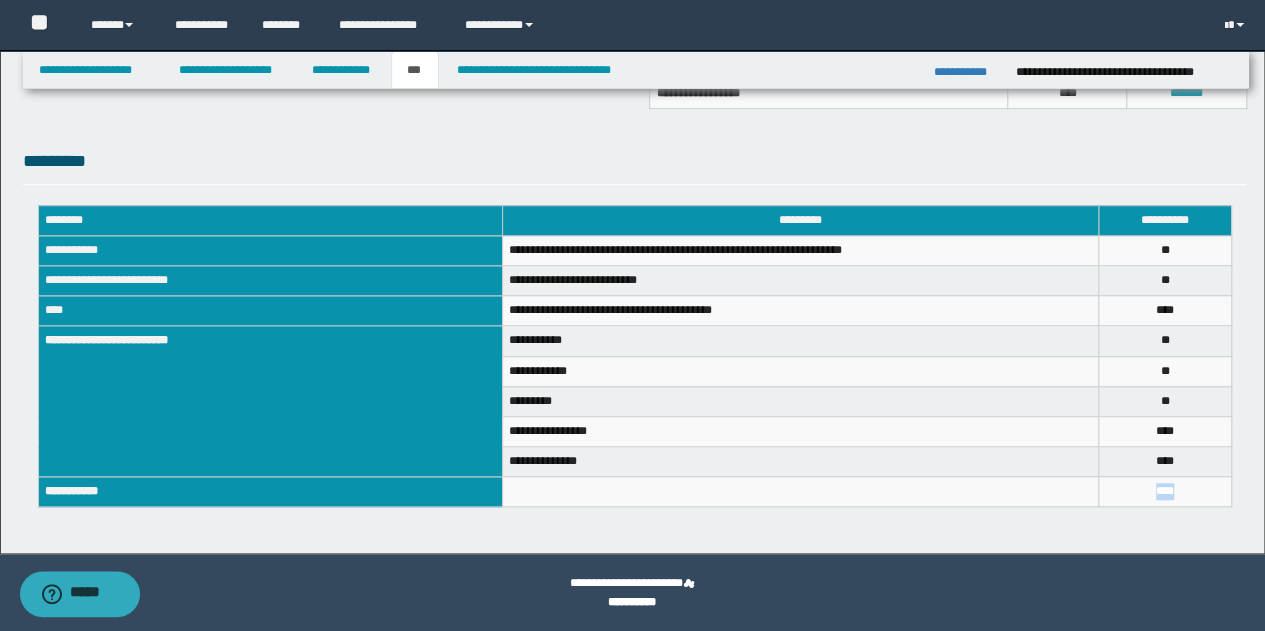 drag, startPoint x: 1200, startPoint y: 485, endPoint x: 1124, endPoint y: 488, distance: 76.05919 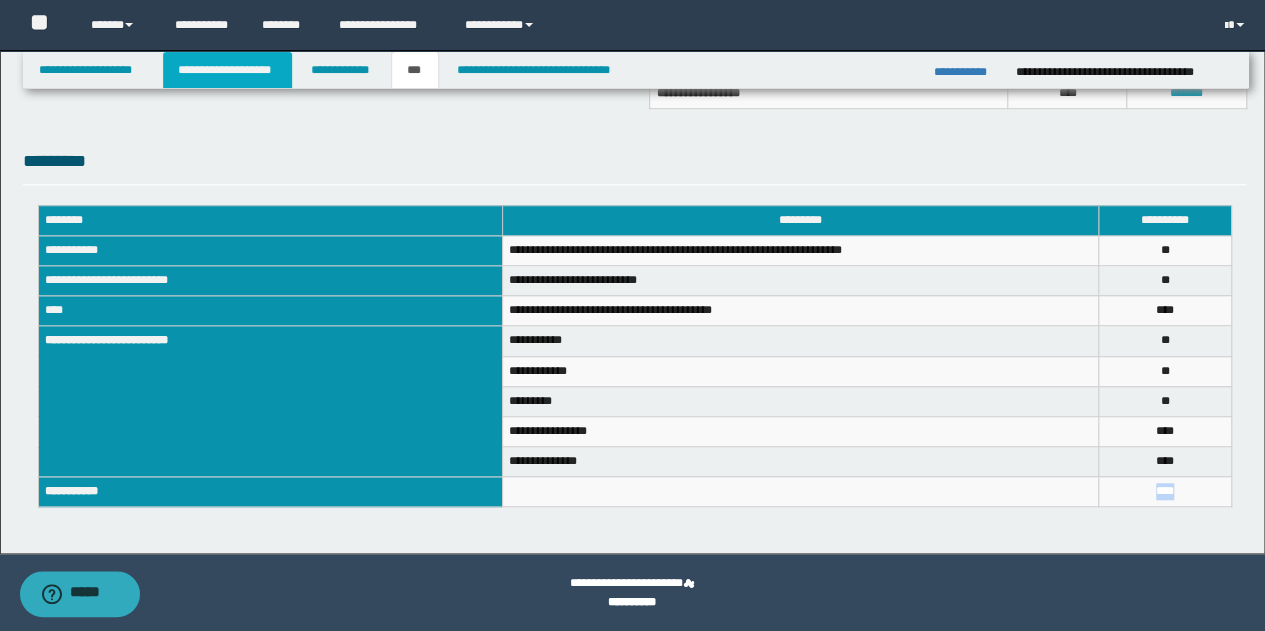 click on "**********" at bounding box center [227, 70] 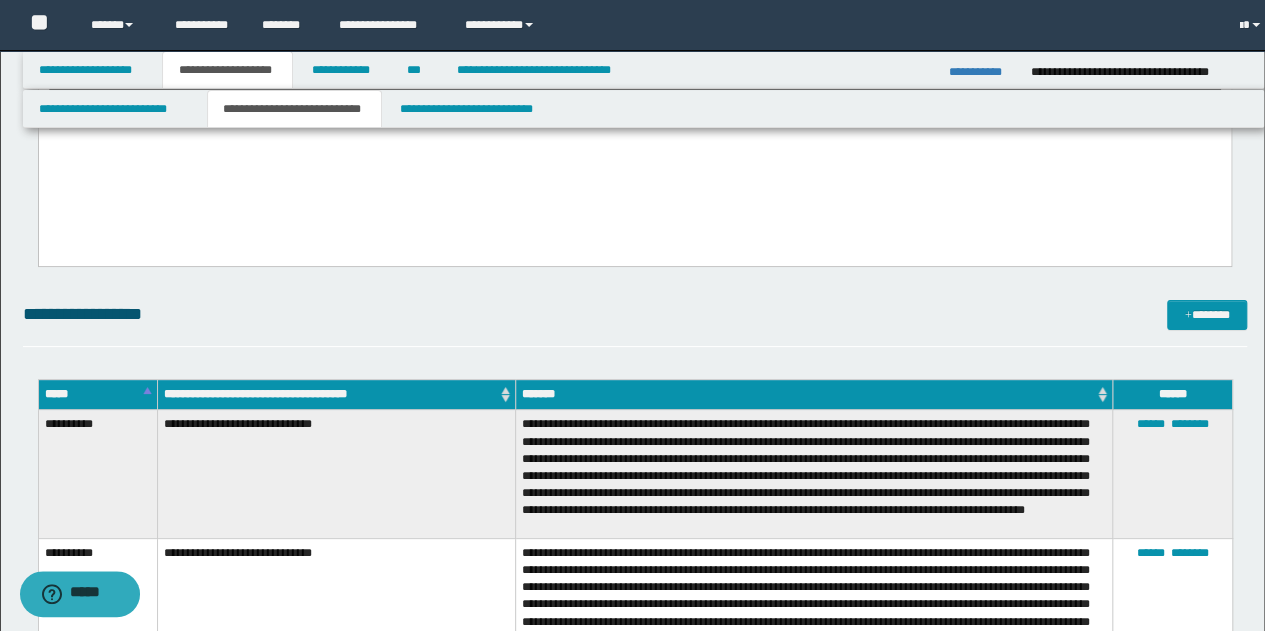 scroll, scrollTop: 678, scrollLeft: 0, axis: vertical 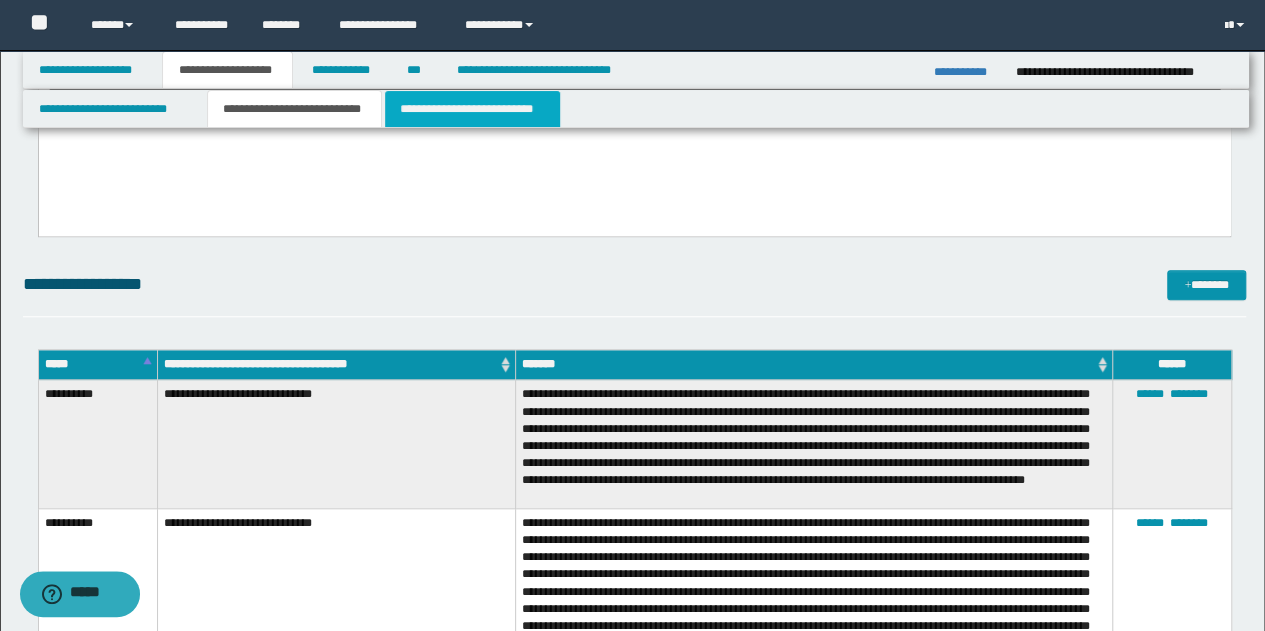click on "**********" at bounding box center (472, 109) 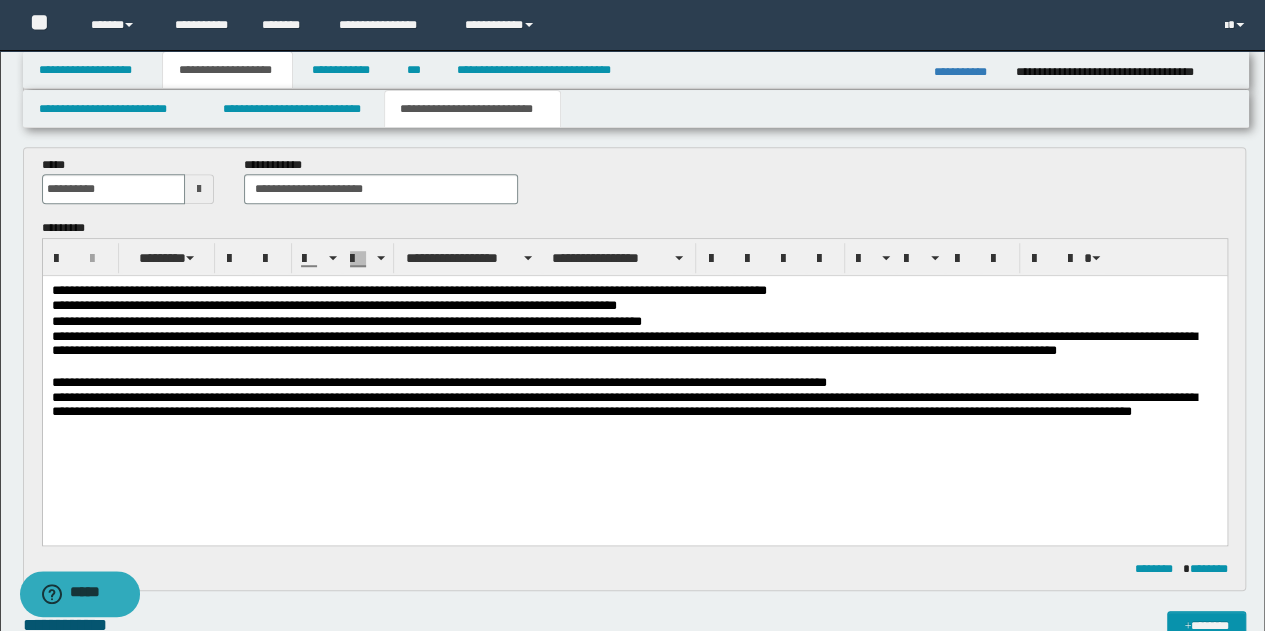 scroll, scrollTop: 578, scrollLeft: 0, axis: vertical 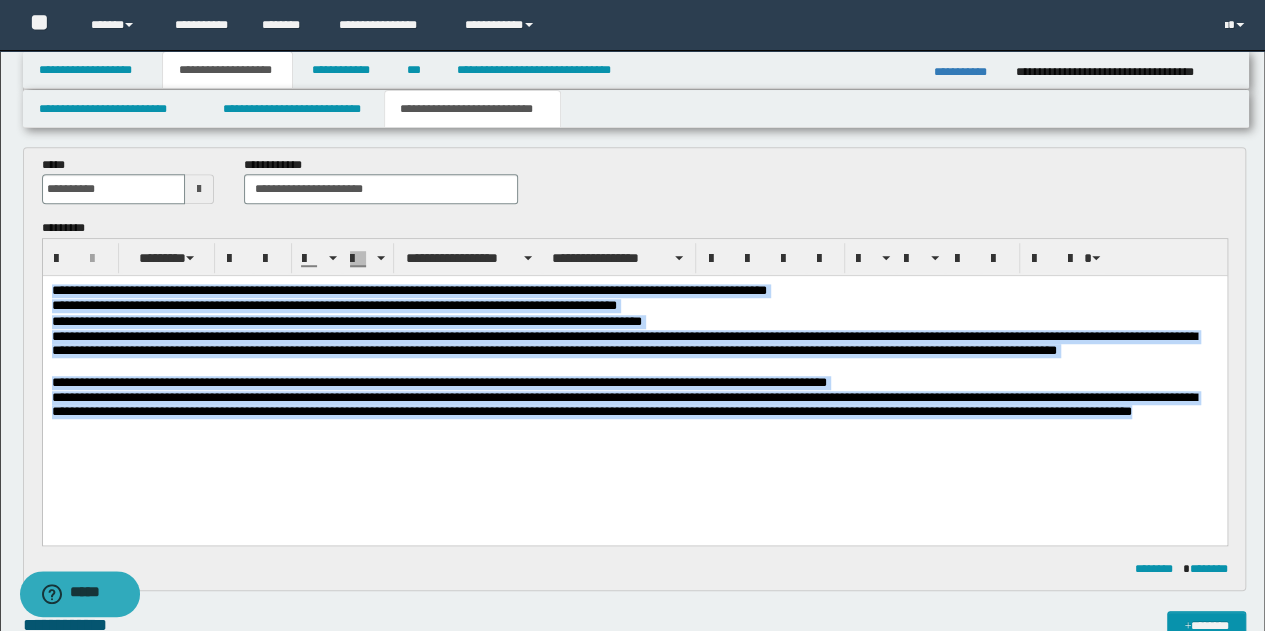 drag, startPoint x: 51, startPoint y: 286, endPoint x: 132, endPoint y: 448, distance: 181.1215 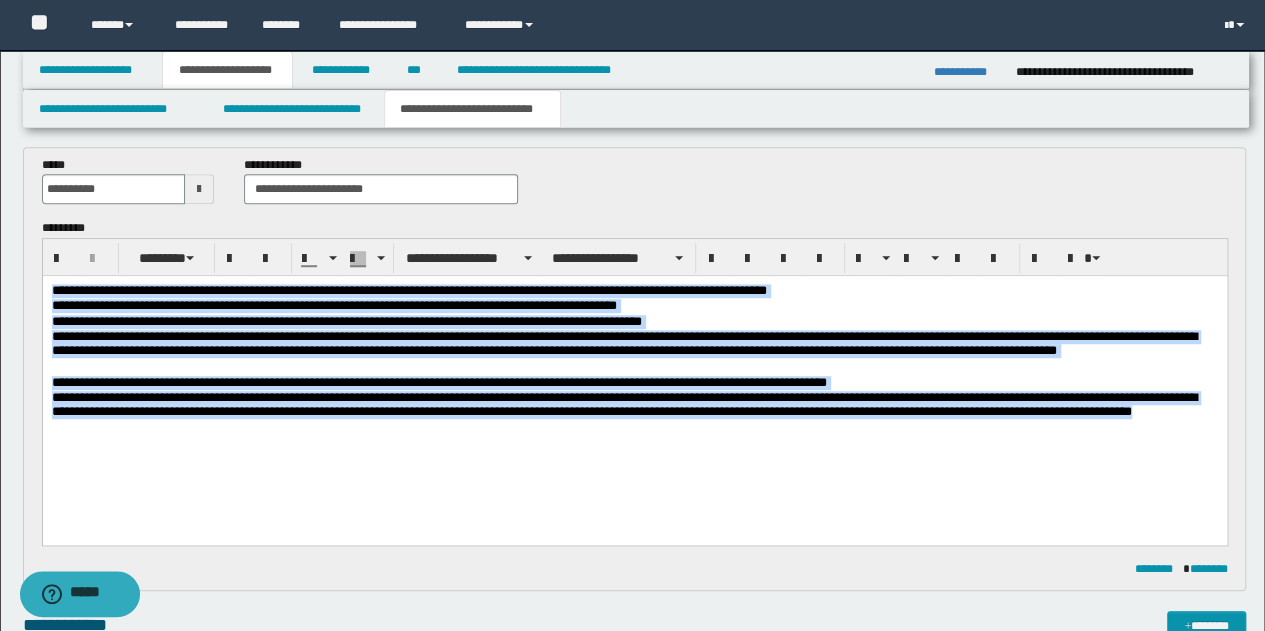 click on "**********" at bounding box center (634, 385) 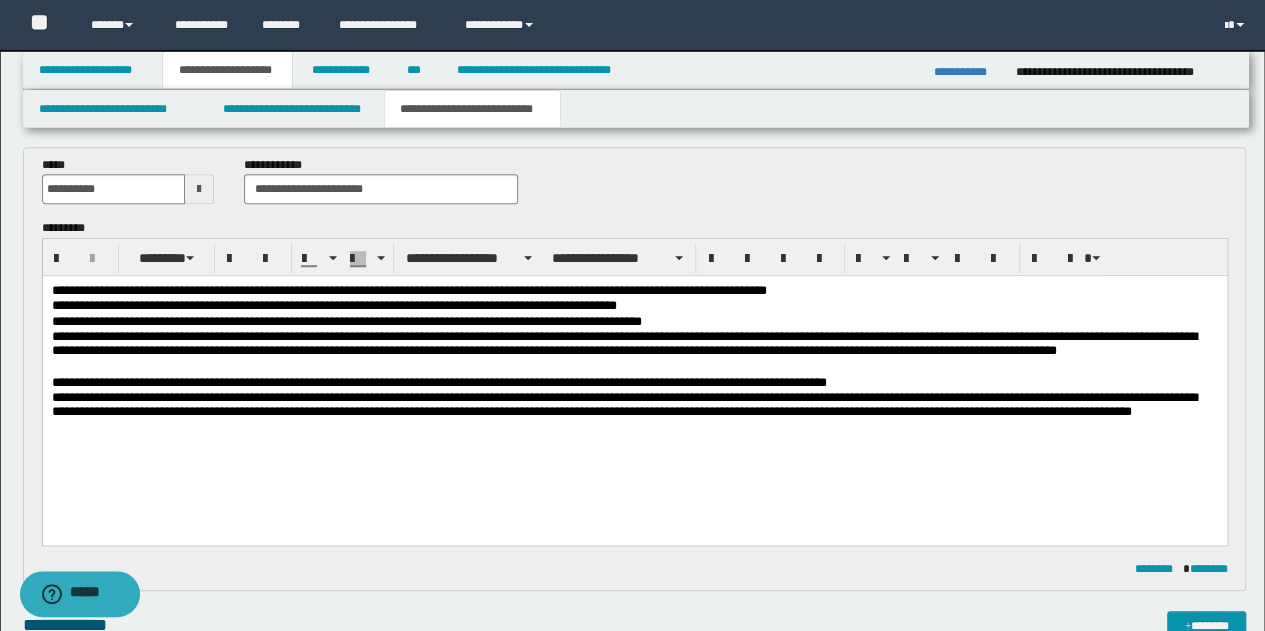 click on "**********" at bounding box center [634, 385] 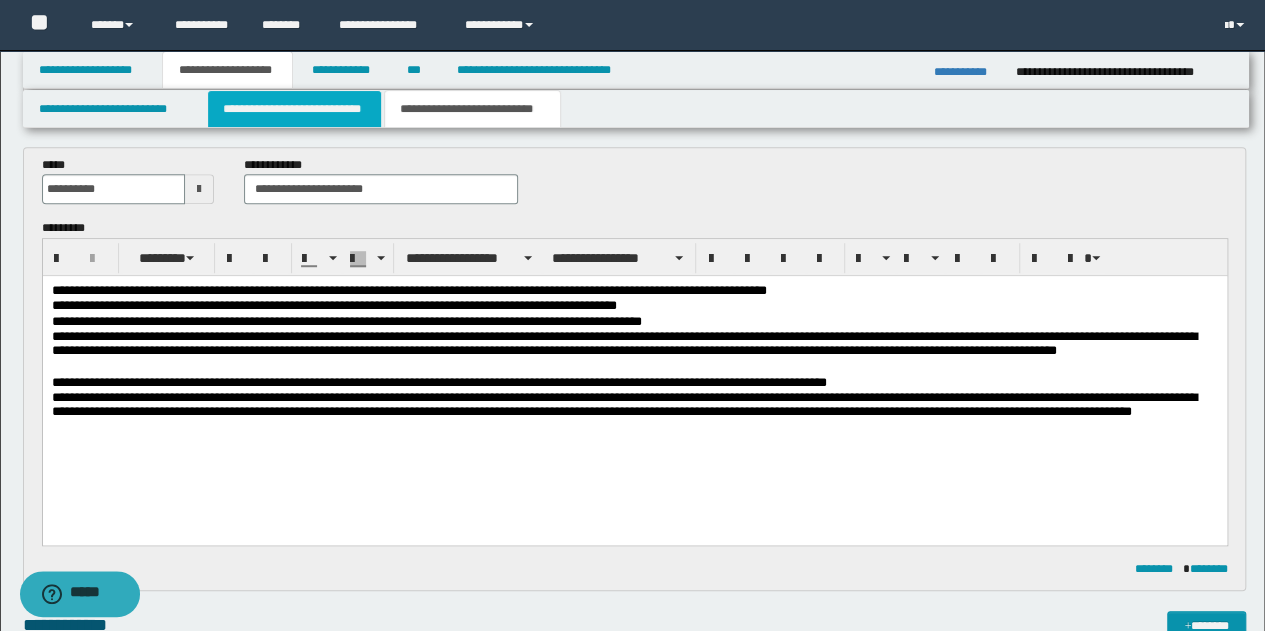 click on "**********" at bounding box center (294, 109) 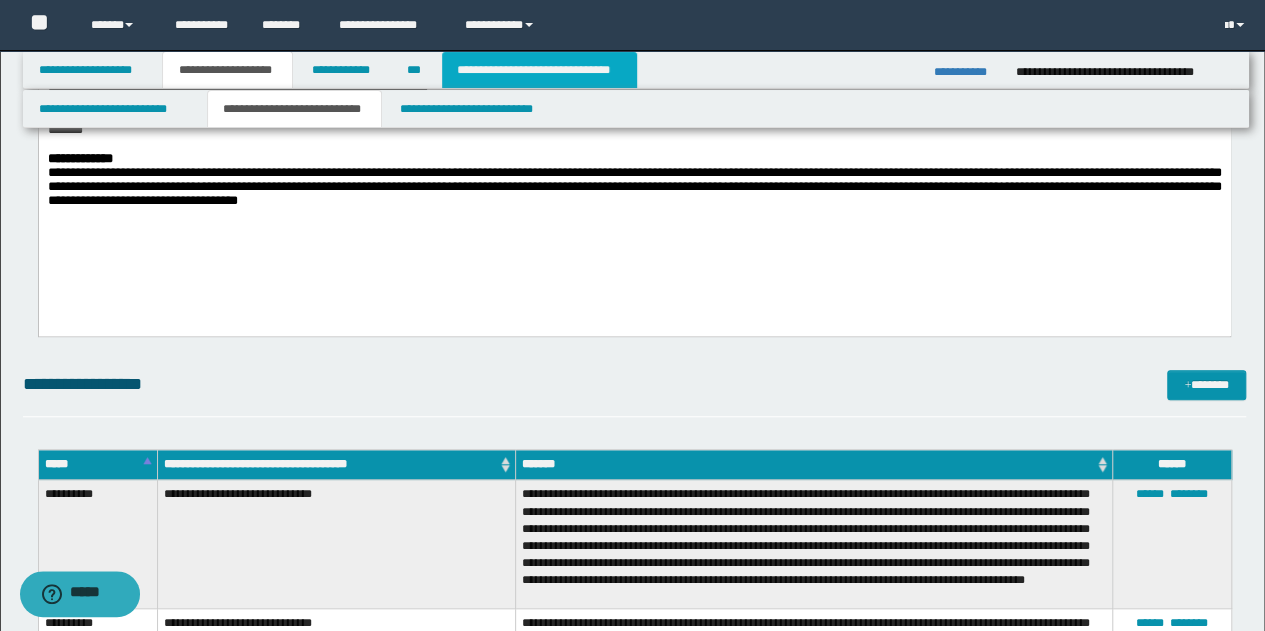 click on "**********" at bounding box center (539, 70) 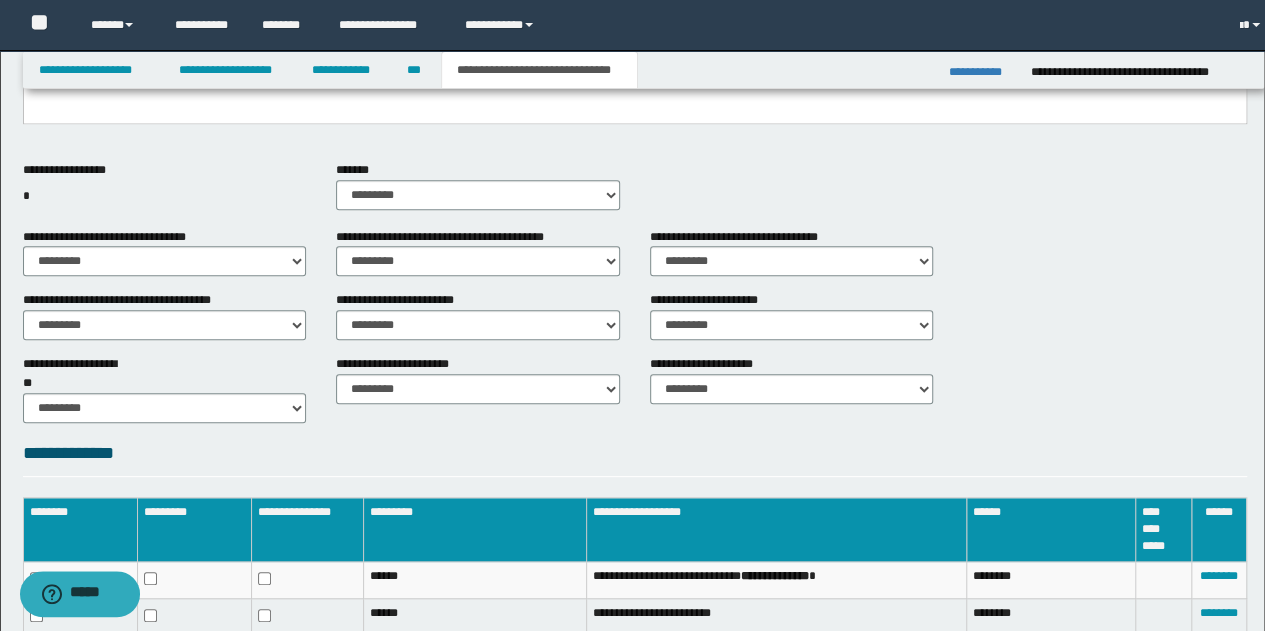 scroll, scrollTop: 548, scrollLeft: 0, axis: vertical 